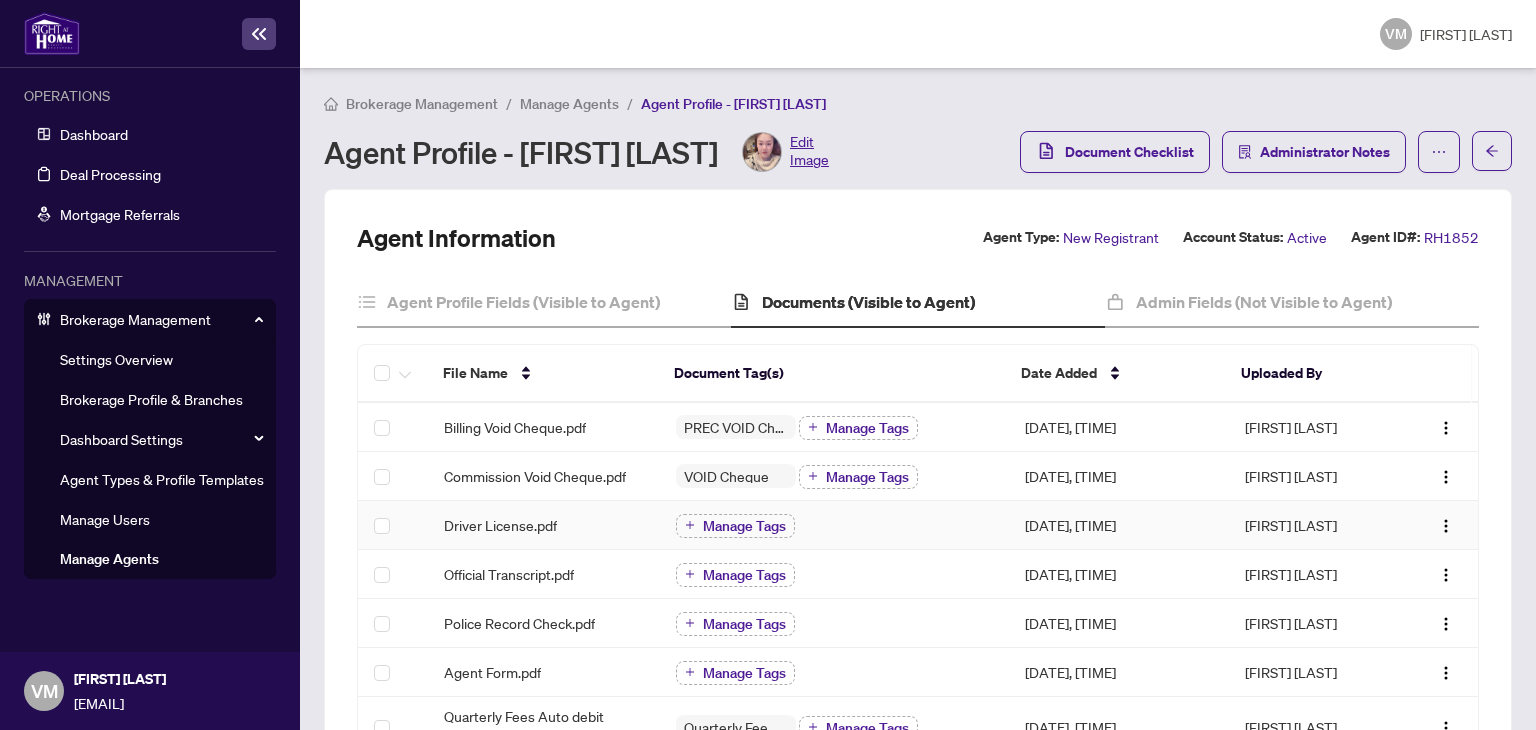 scroll, scrollTop: 0, scrollLeft: 0, axis: both 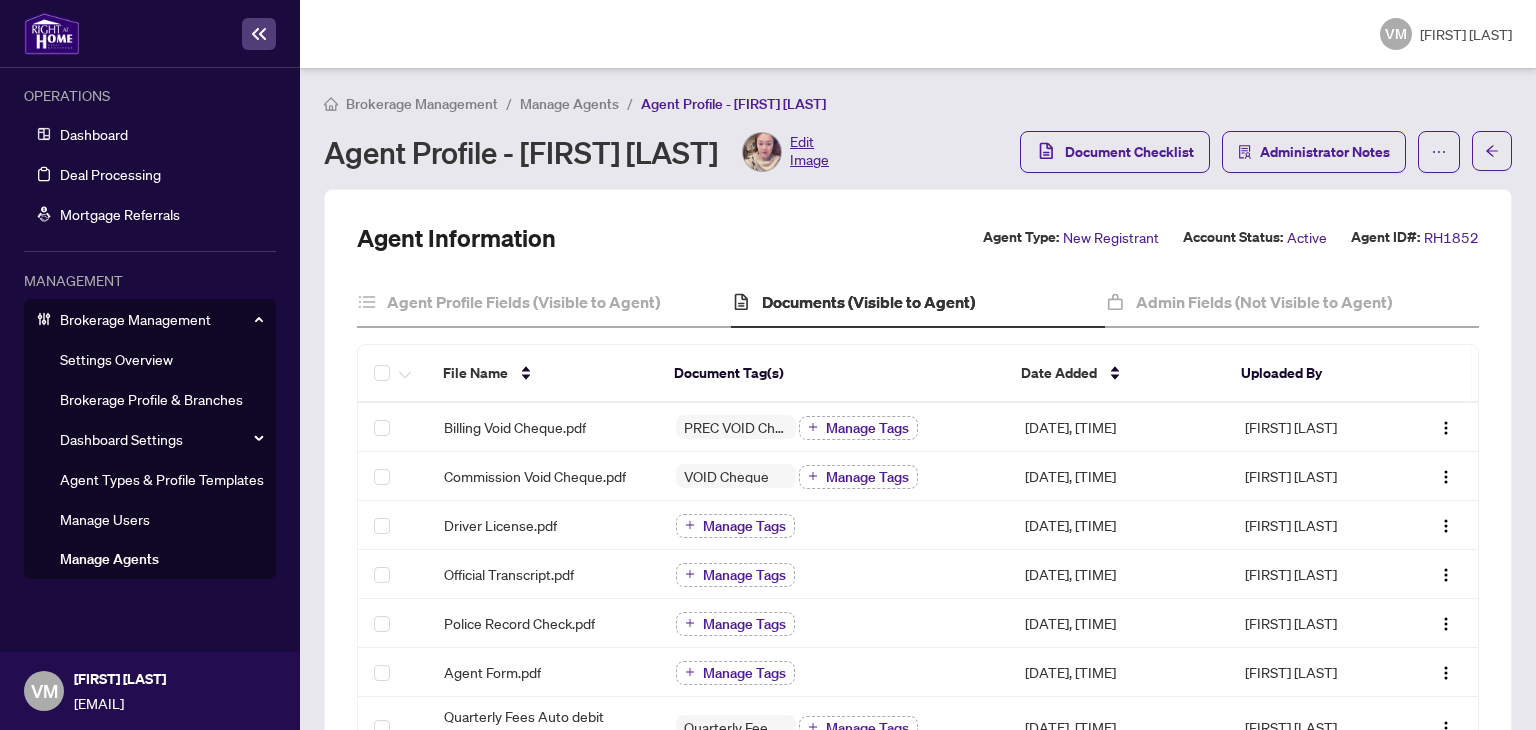 click on "Agent Information Agent Type: New Registrant Account Status: Active Agent ID#: RH1852 Agent Profile Fields (Visible to Agent) Documents (Visible to Agent) Admin Fields (Not Visible to Agent) File Name Document Tag(s) Date Added Uploaded By Void Cheque.pdf PREC VOID Cheque Manage Tags Jul/21/2025, 12:33pm [NAME] Commission Void Cheque.pdf VOID Cheque Manage Tags Jul/21/2025, 12:33pm [NAME] Driver License.pdf Manage Tags Jul/21/2025, 12:33pm [NAME] Official Transcript.pdf Manage Tags Jul/21/2025, 12:33pm [NAME] Police Record Check.pdf Manage Tags Jul/21/2025, 12:33pm [NAME] Agent Form.pdf Manage Tags Jul/21/2025, 12:33pm [NAME] Quarterly Fees Auto debit Authorization Form.pdf Quarterly Fee Auto-Debit Authorization Manage Tags Jul/21/2025, 12:33pm [NAME] Brokerage Telemarketing Policy.pdf Brokerage Policy Manual Manage Tags Jul/21/2025, 12:33pm [NAME] Broker Loading Authority.pdf Manage Tags Jul/21/2025, 12:33pm [NAME] Lead Referral Agreement.pdf 25" at bounding box center (918, 893) 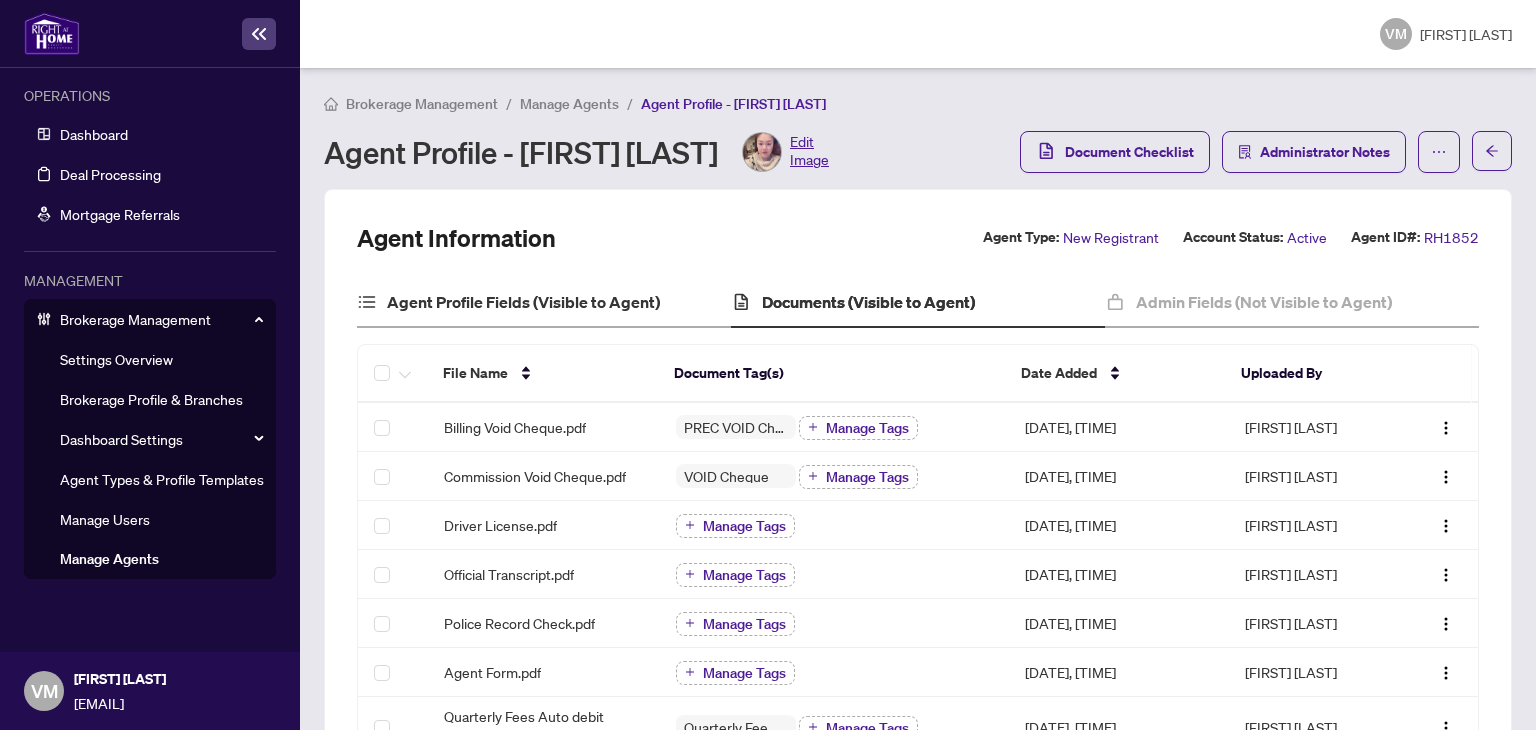 click on "Agent Profile Fields (Visible to Agent)" at bounding box center (544, 303) 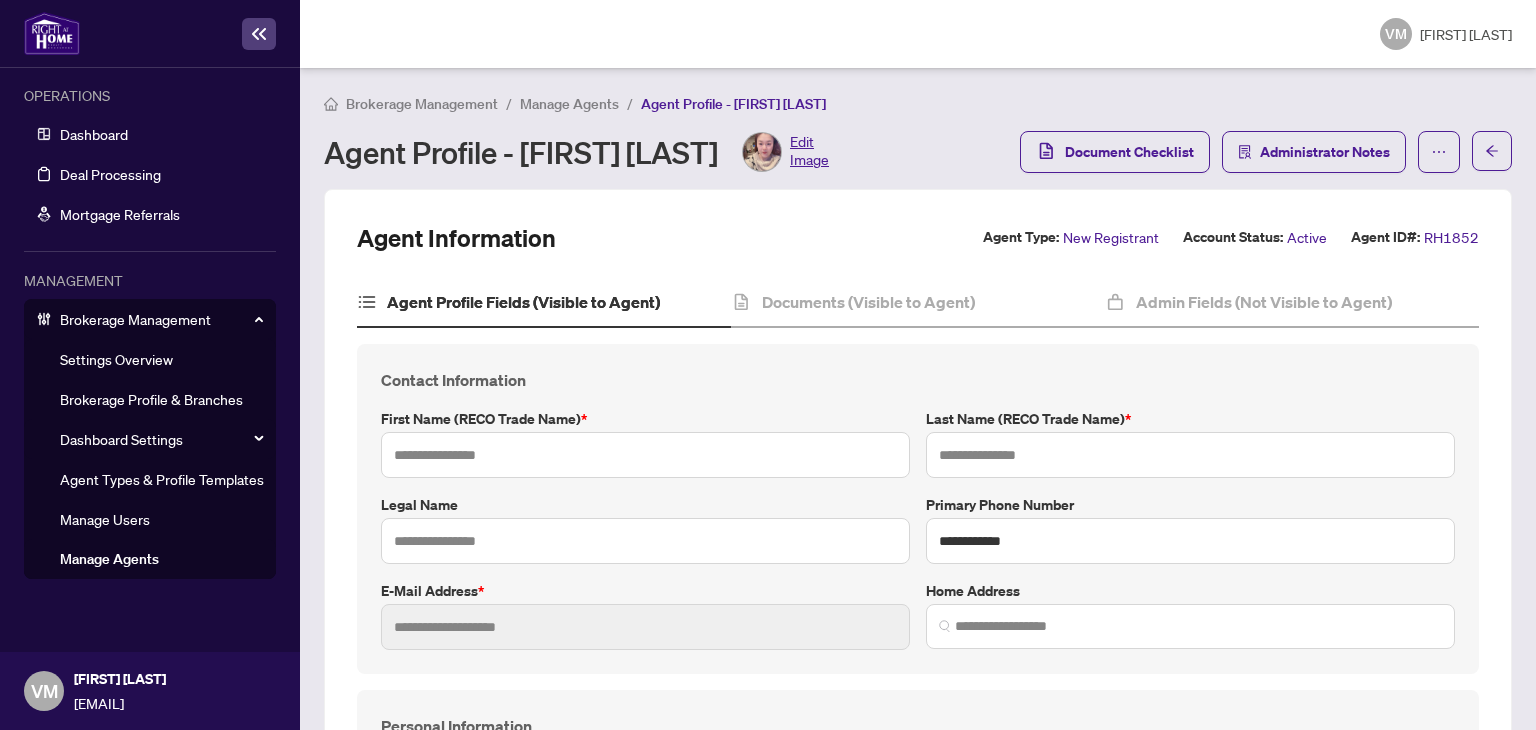 type on "******" 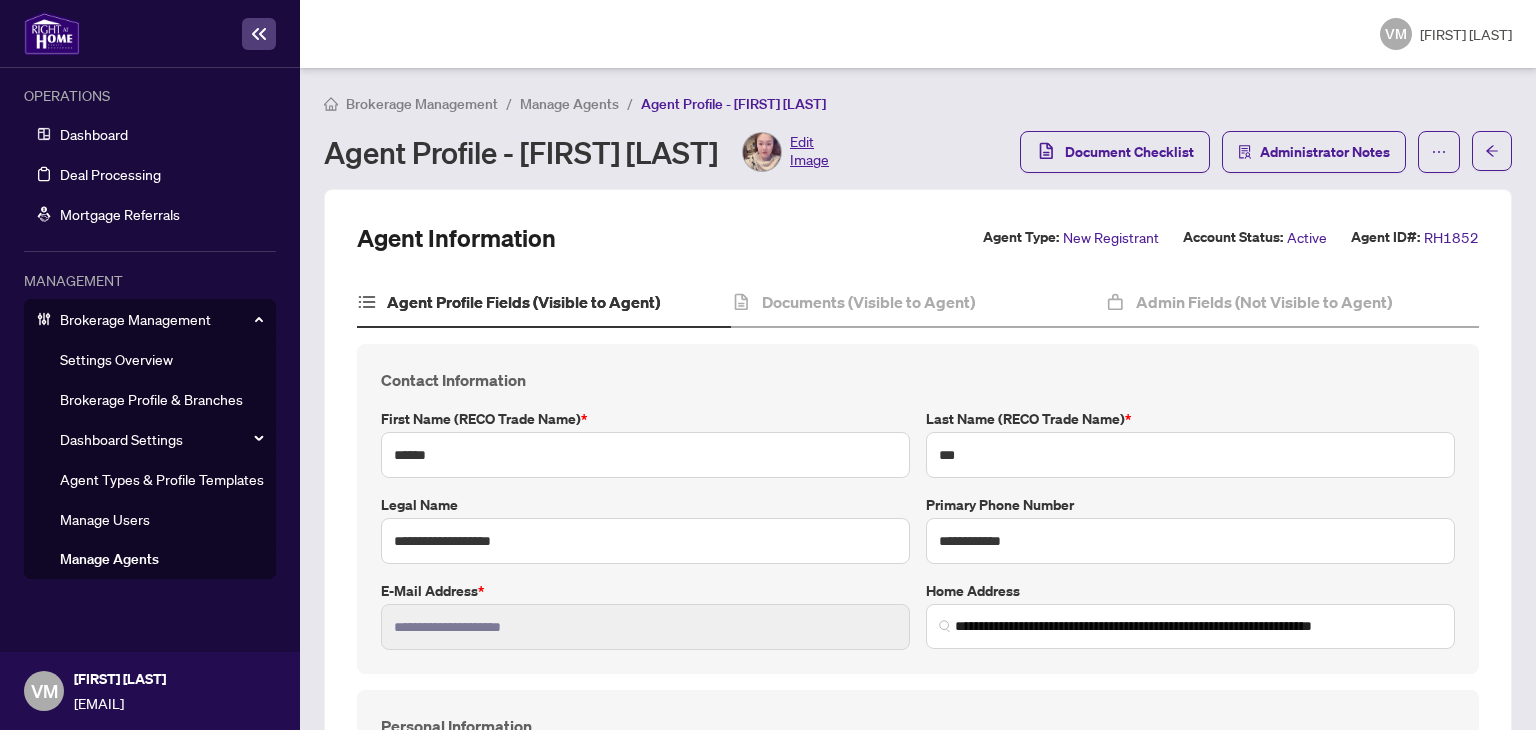 type on "**********" 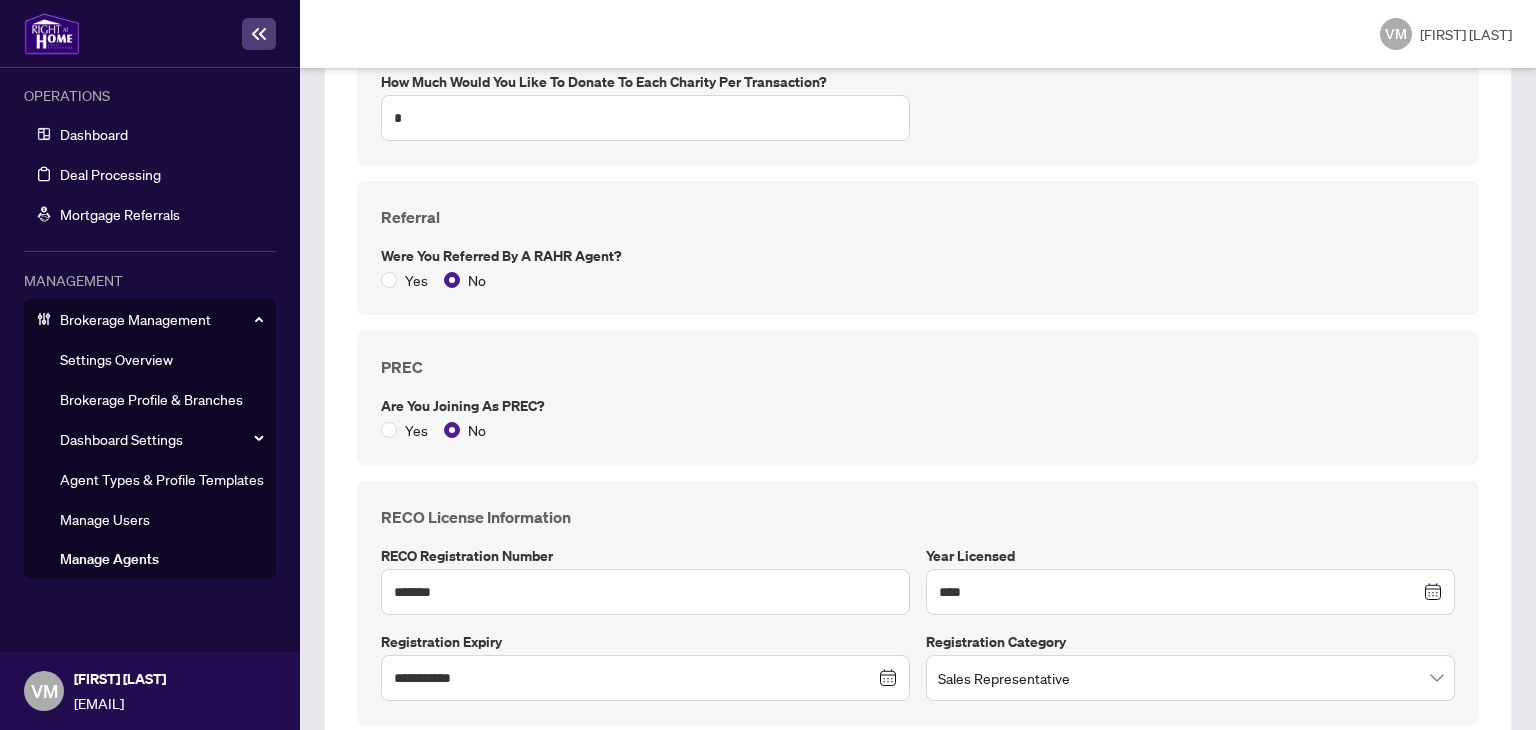 scroll, scrollTop: 2656, scrollLeft: 0, axis: vertical 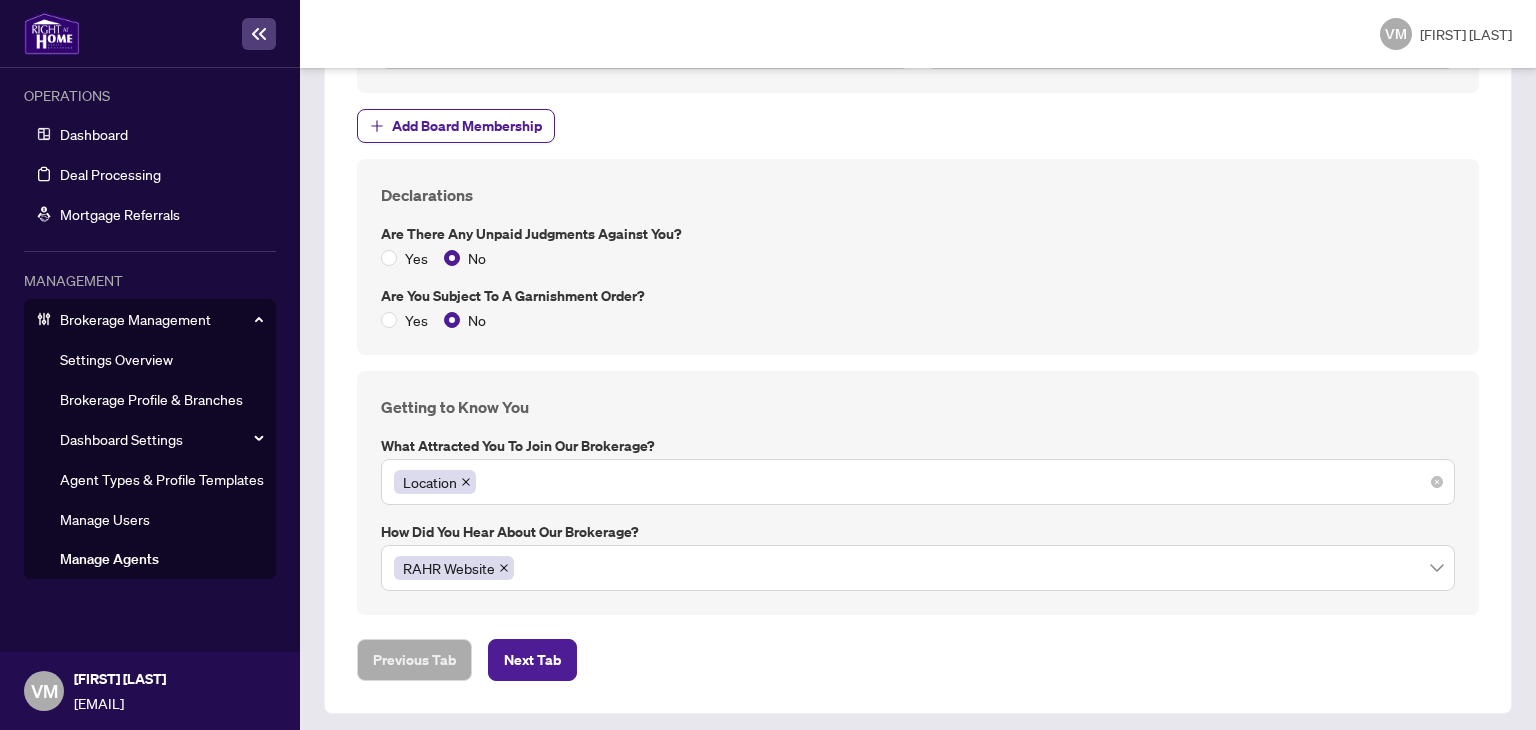 click on "Location" at bounding box center [918, 482] 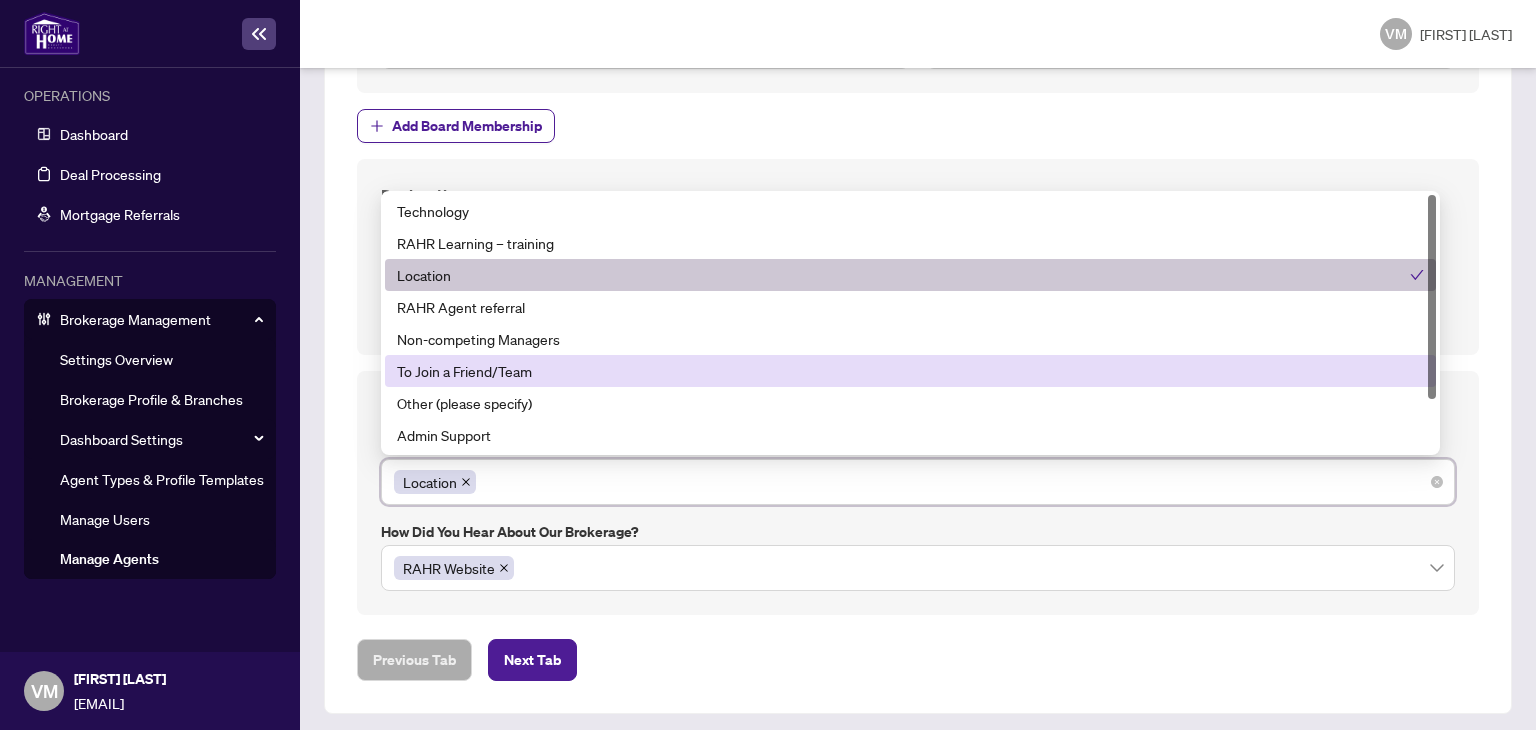 scroll, scrollTop: 0, scrollLeft: 0, axis: both 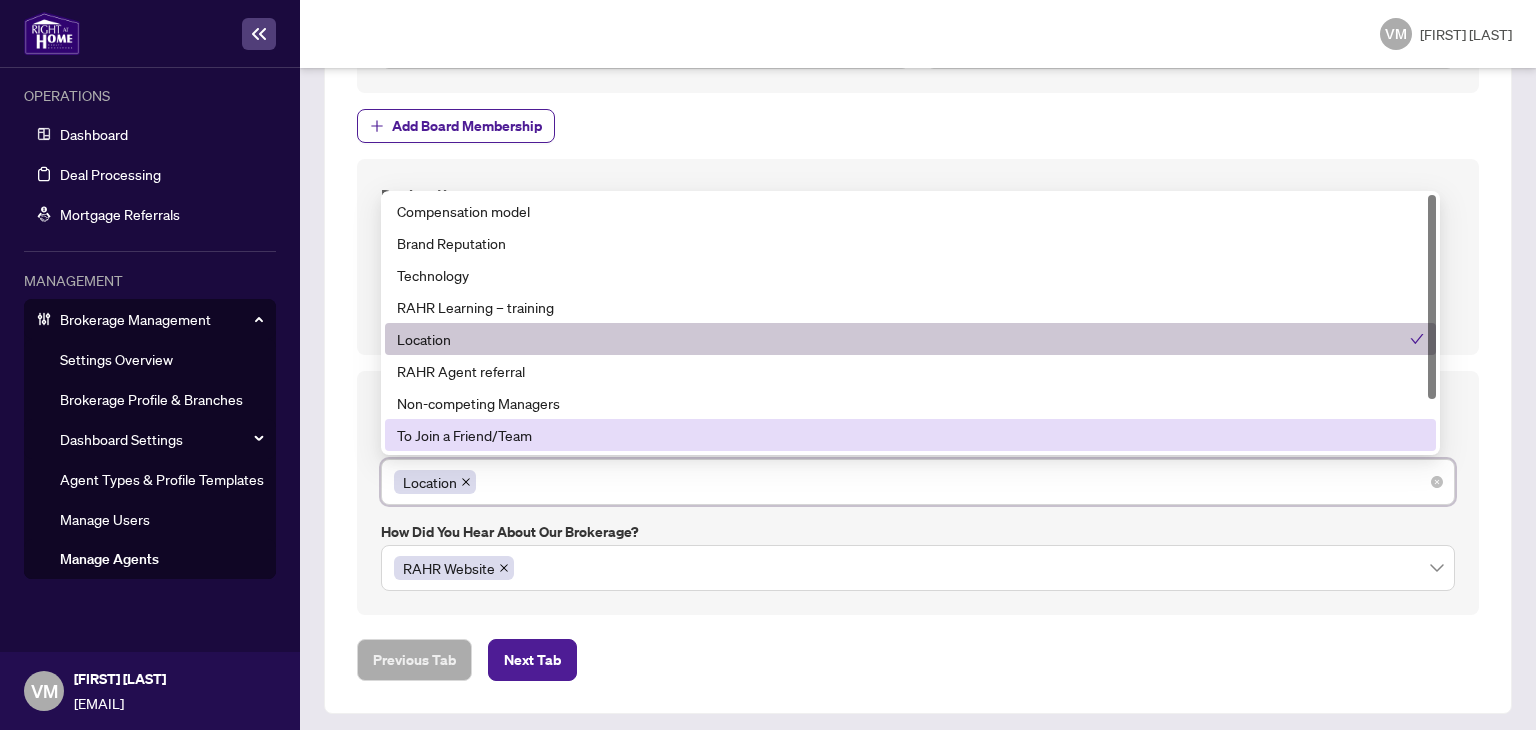 click on "Location" at bounding box center [918, 482] 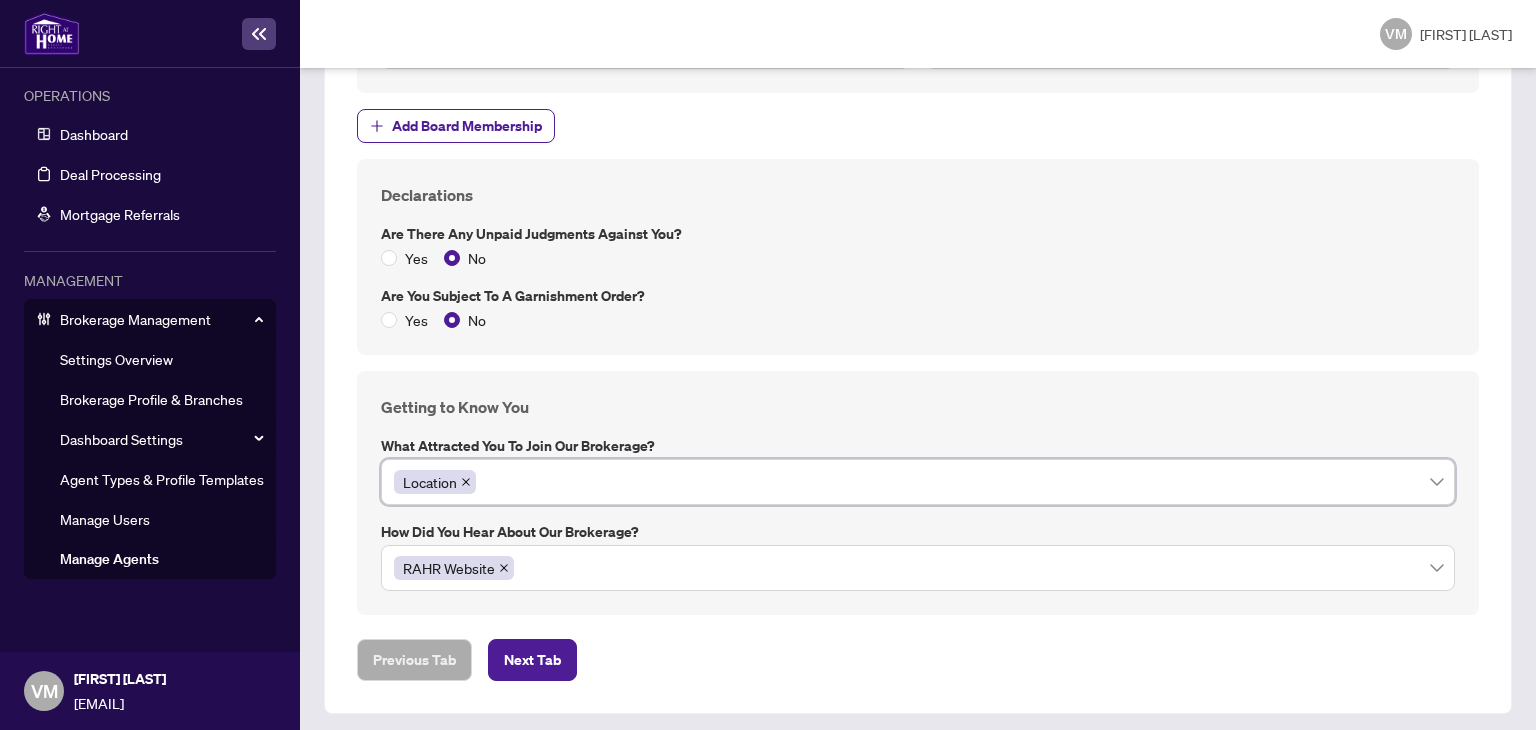click on "Getting to Know You" at bounding box center [918, 407] 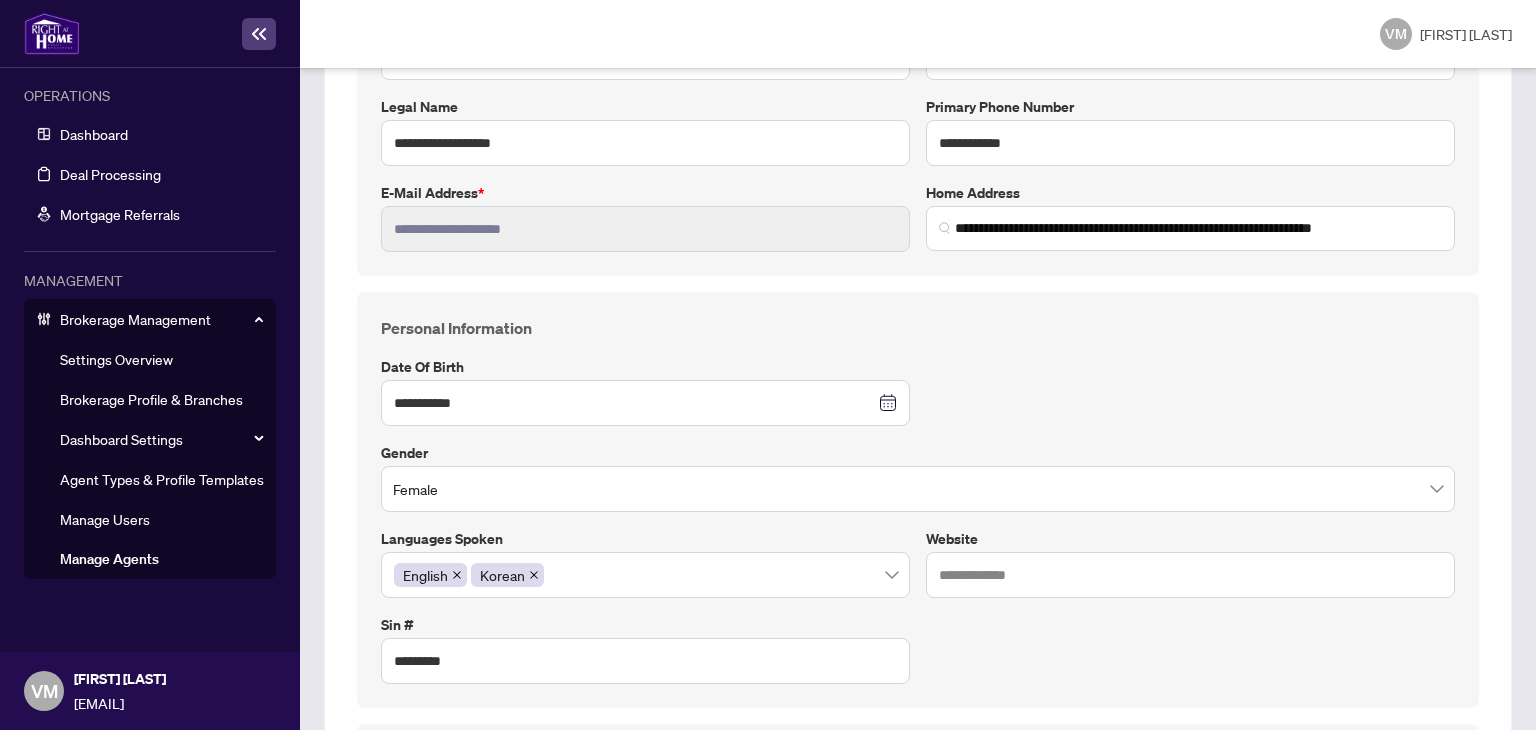 scroll, scrollTop: 0, scrollLeft: 0, axis: both 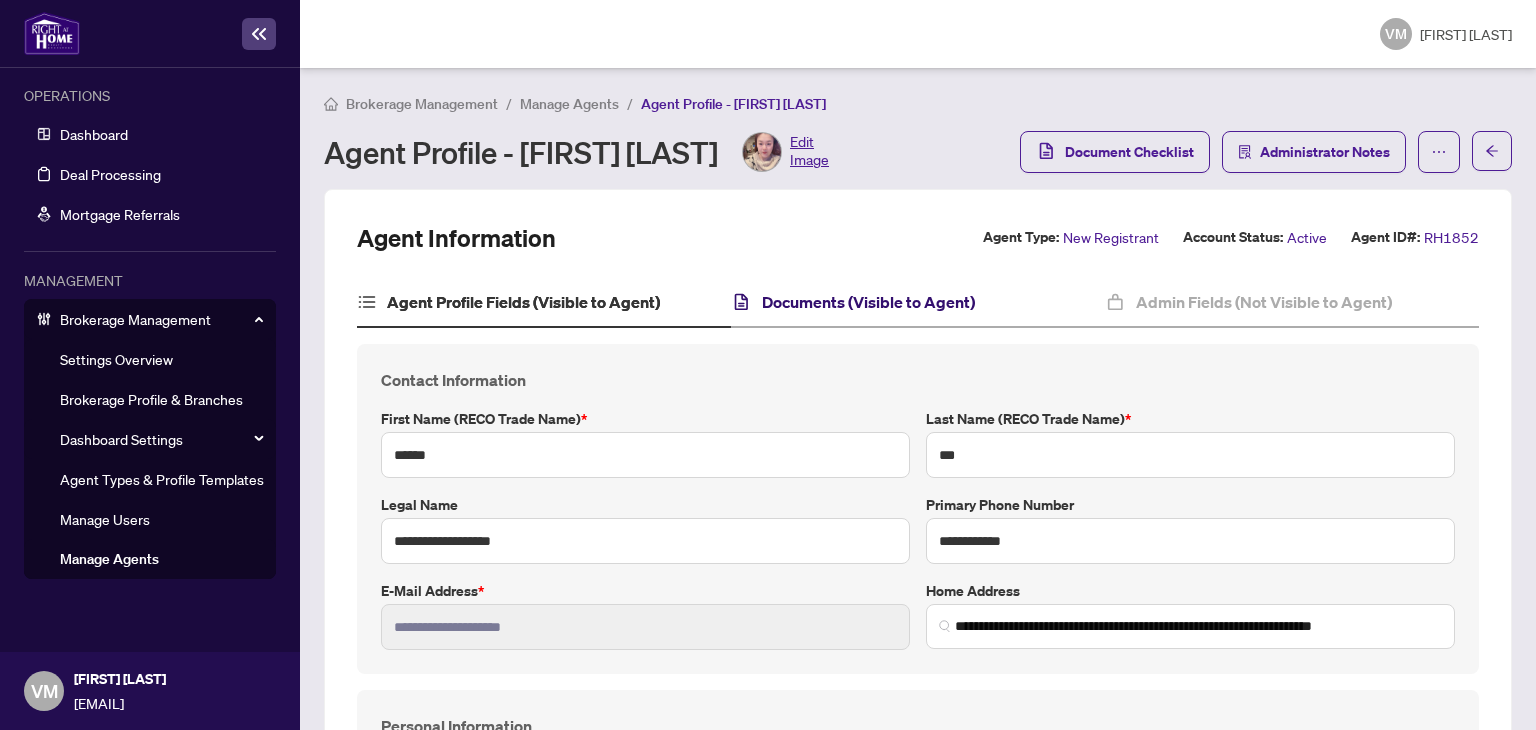 click on "Documents (Visible to Agent)" at bounding box center [868, 302] 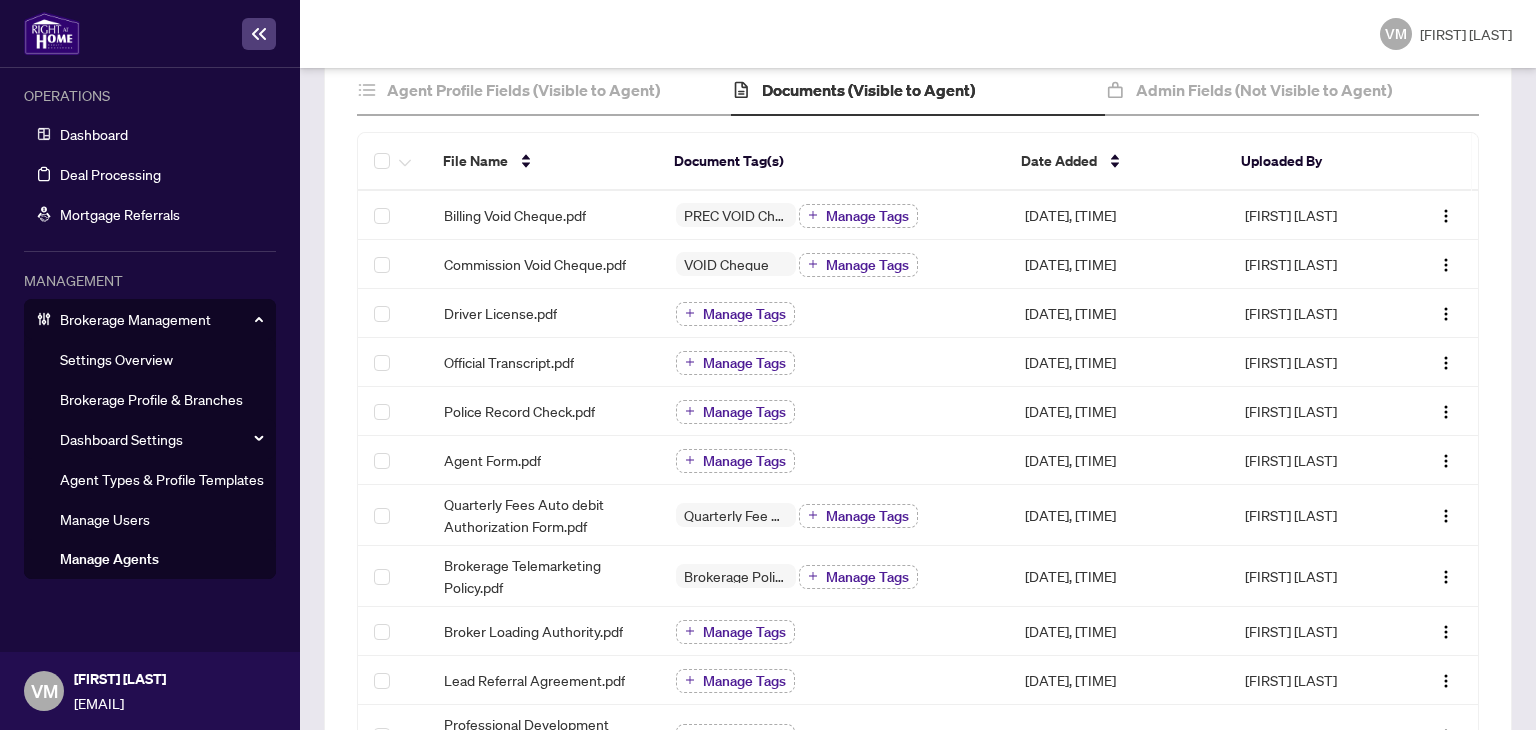 scroll, scrollTop: 212, scrollLeft: 0, axis: vertical 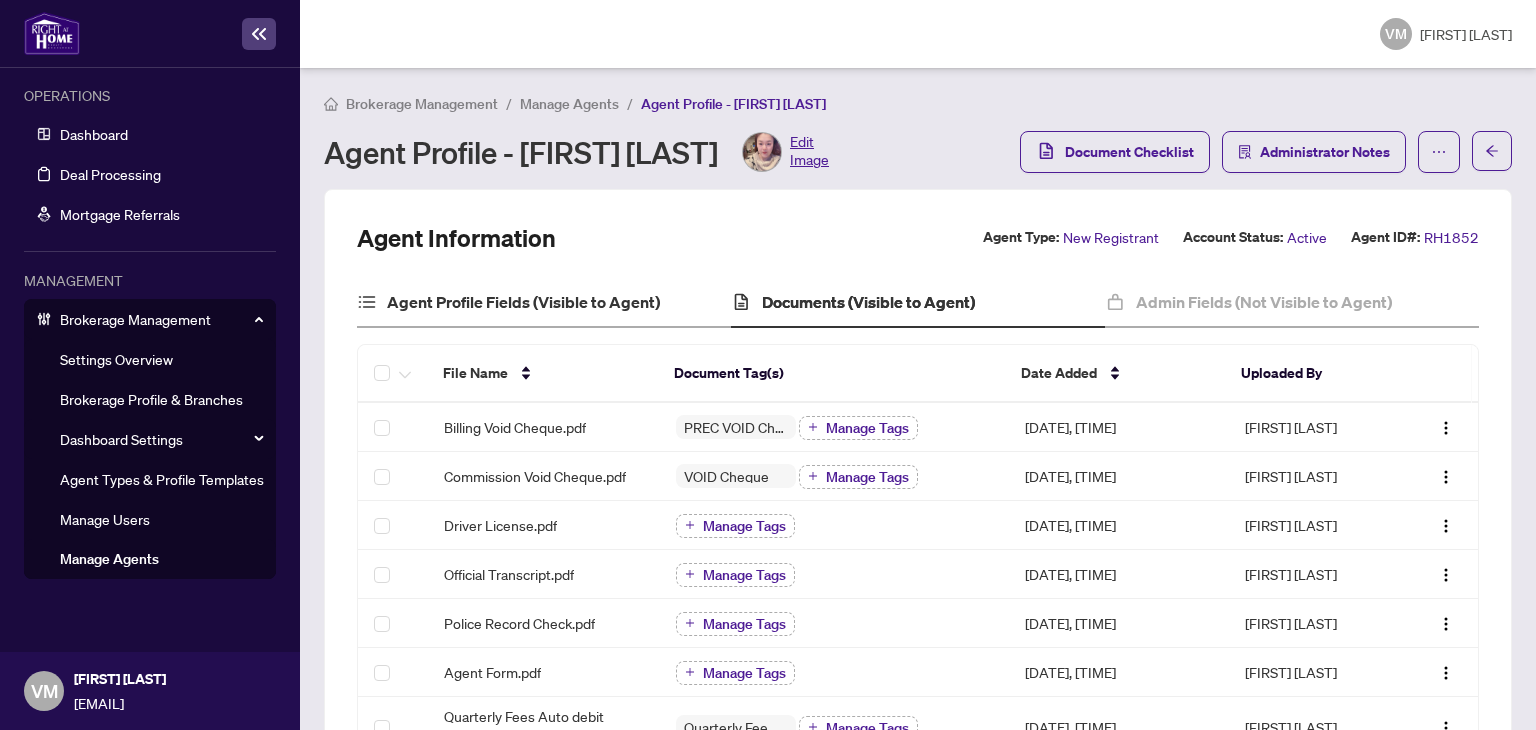 click on "Agent Profile Fields (Visible to Agent)" at bounding box center [544, 303] 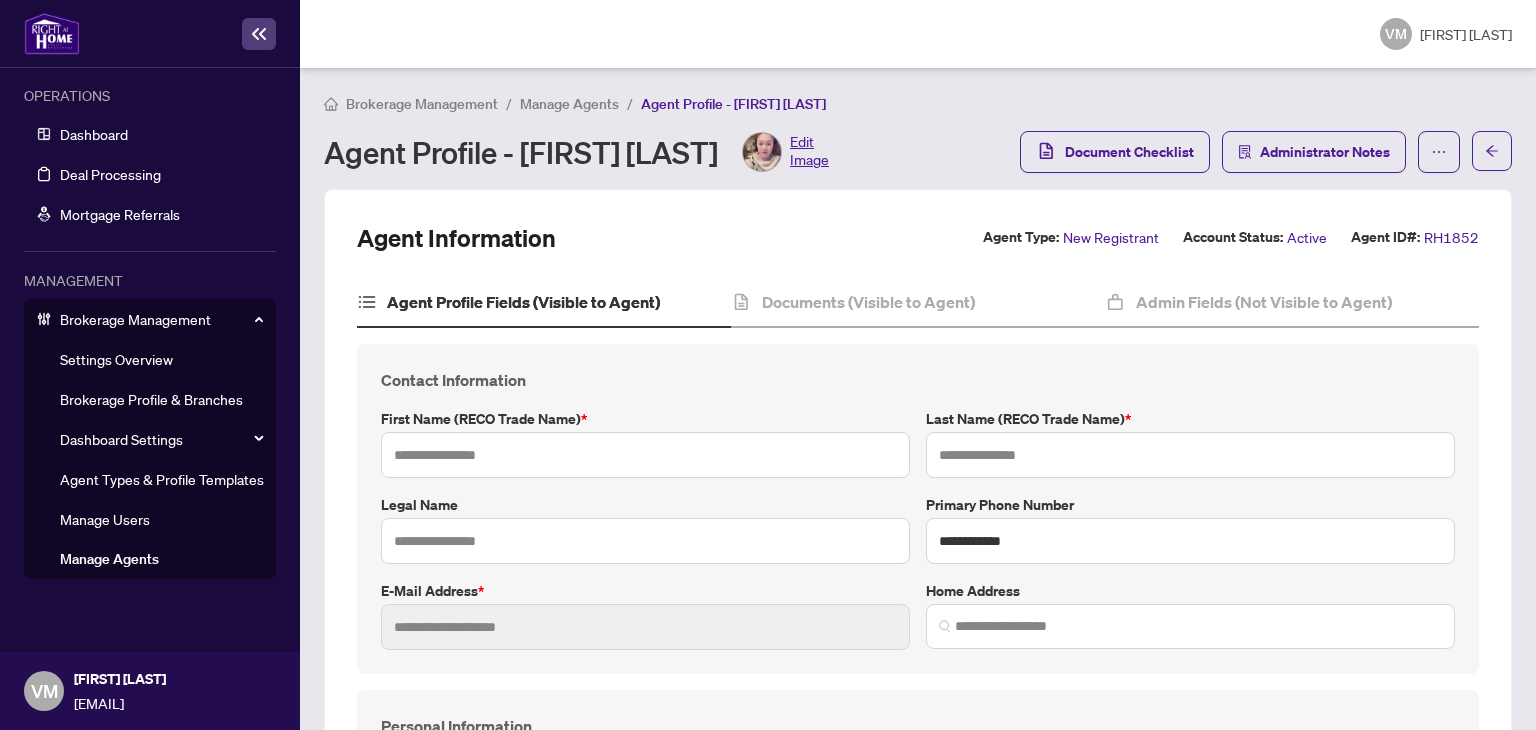 type on "******" 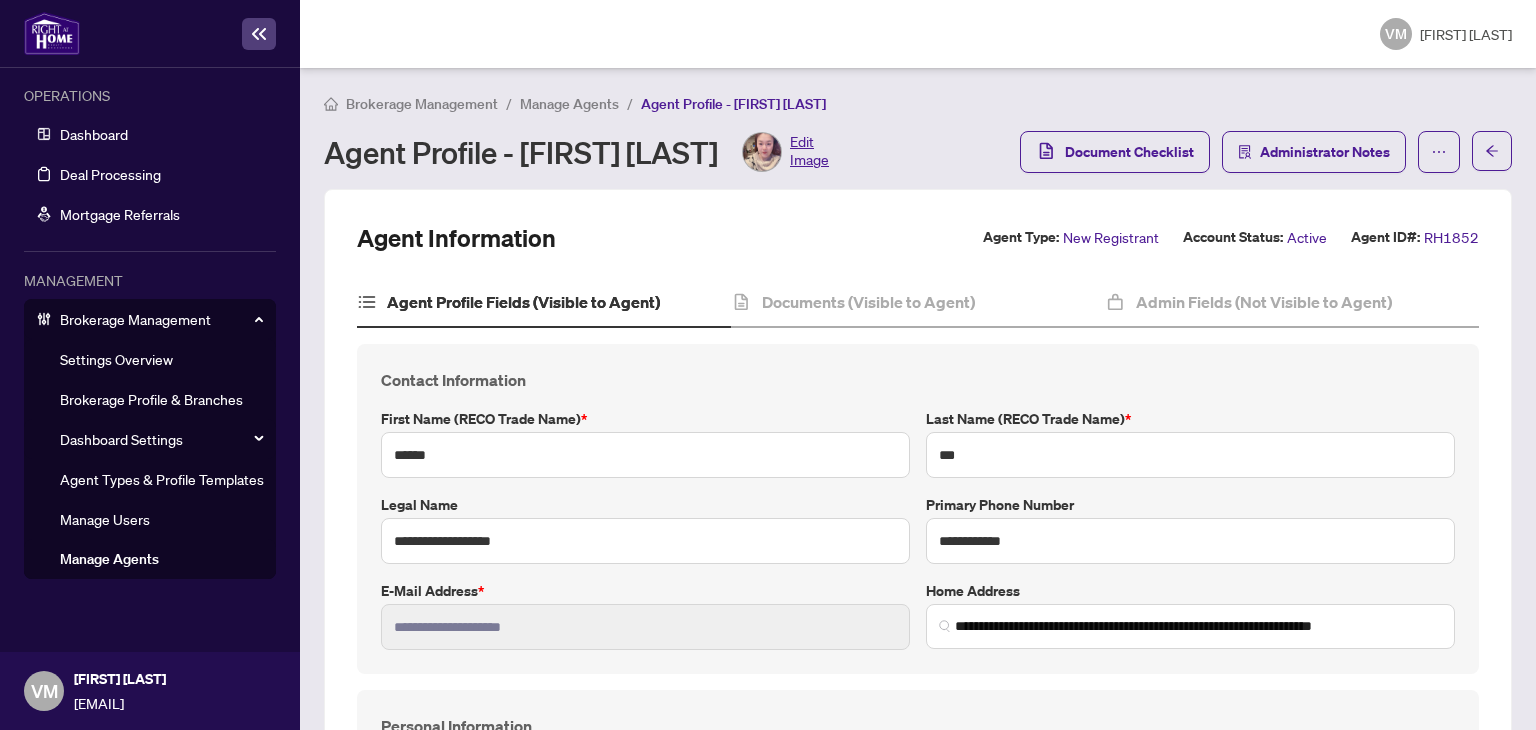 type on "**********" 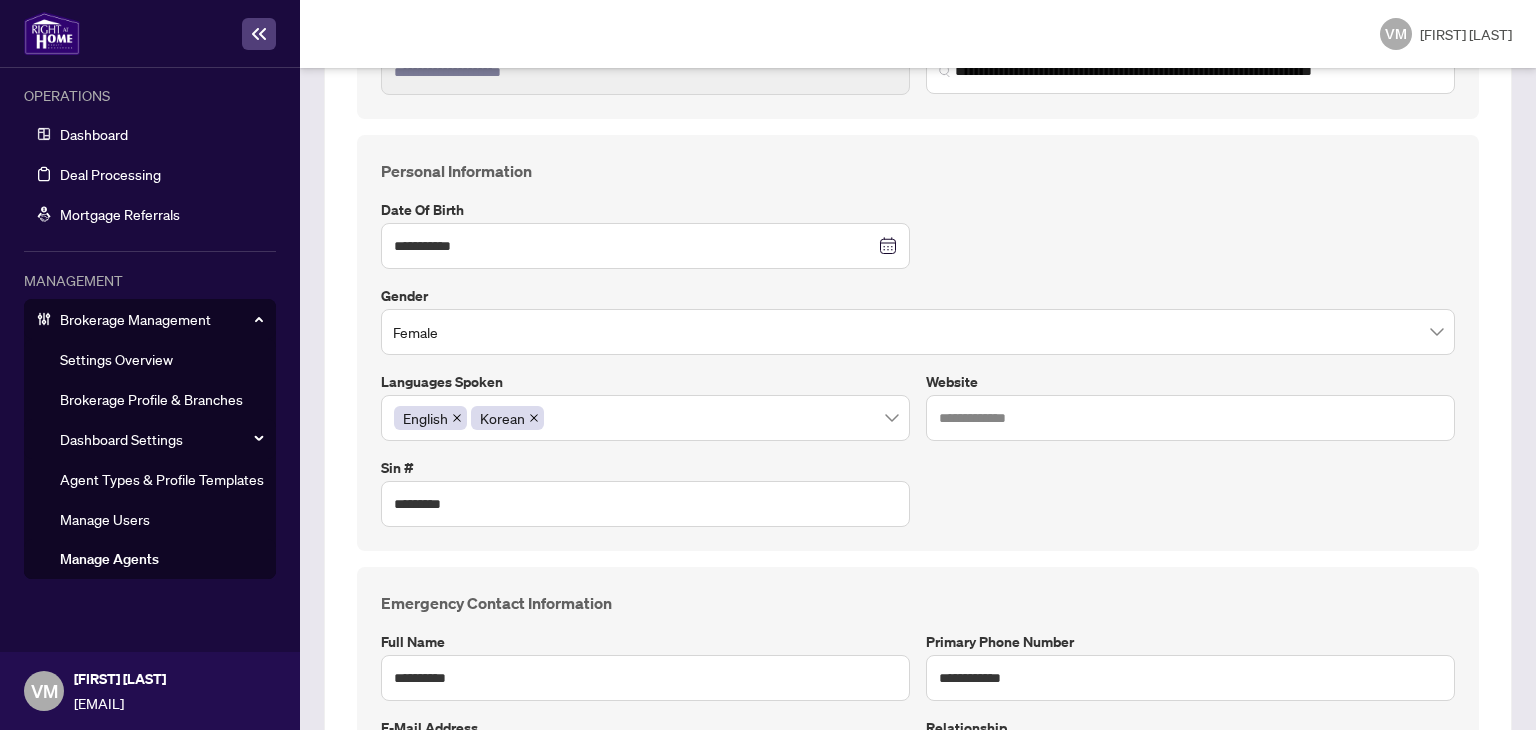 scroll, scrollTop: 0, scrollLeft: 0, axis: both 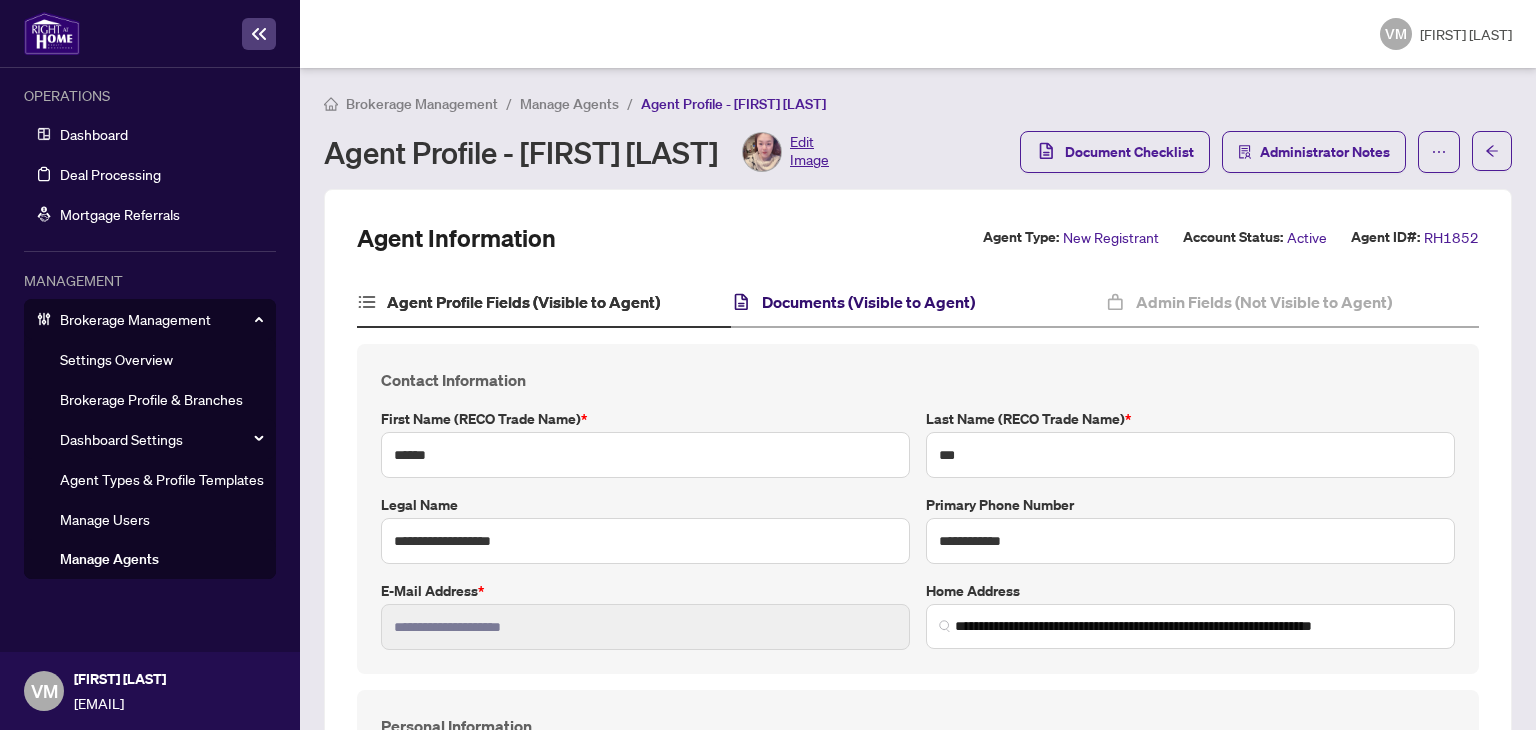 click on "Documents (Visible to Agent)" at bounding box center [868, 302] 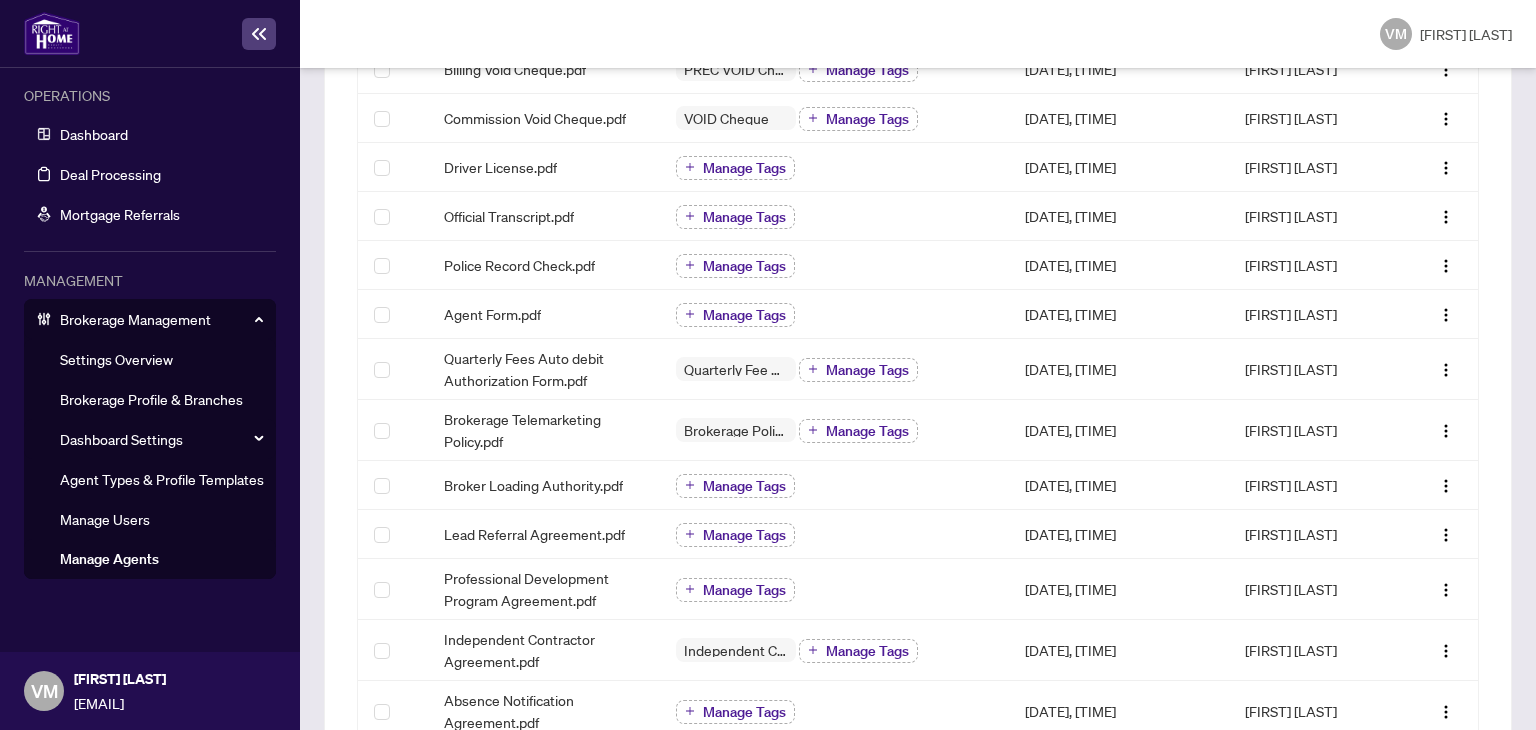 scroll, scrollTop: 361, scrollLeft: 0, axis: vertical 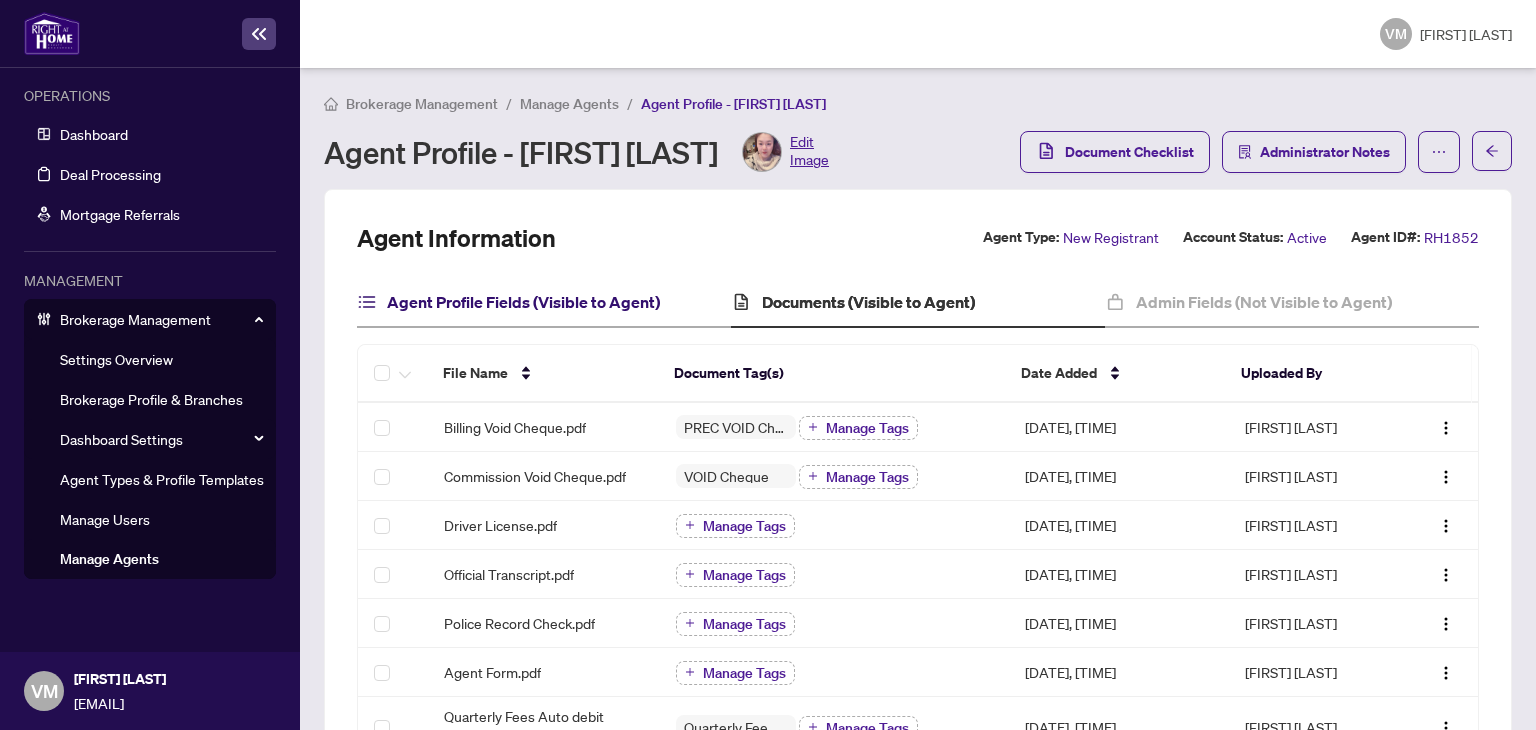click on "Agent Profile Fields (Visible to Agent)" at bounding box center (523, 302) 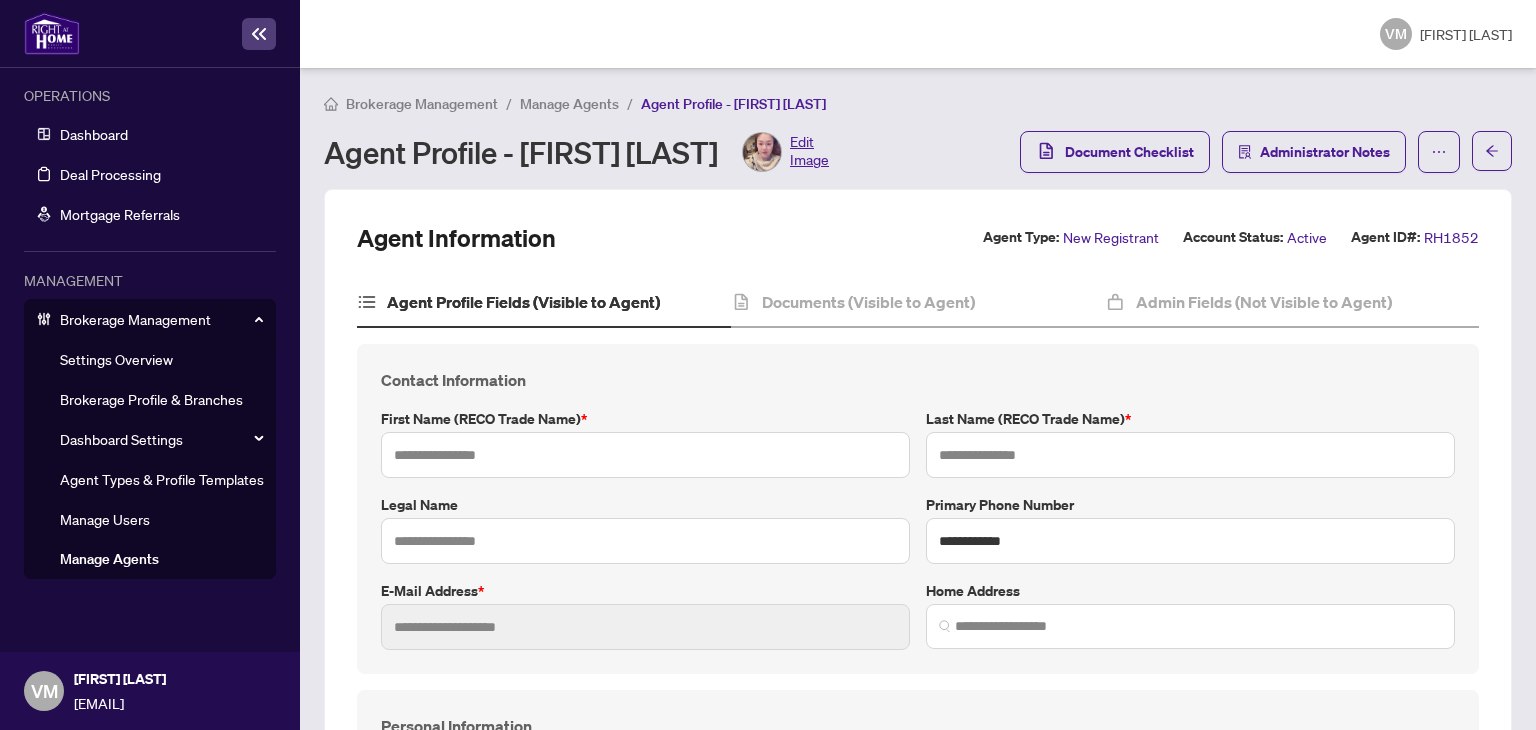 type on "******" 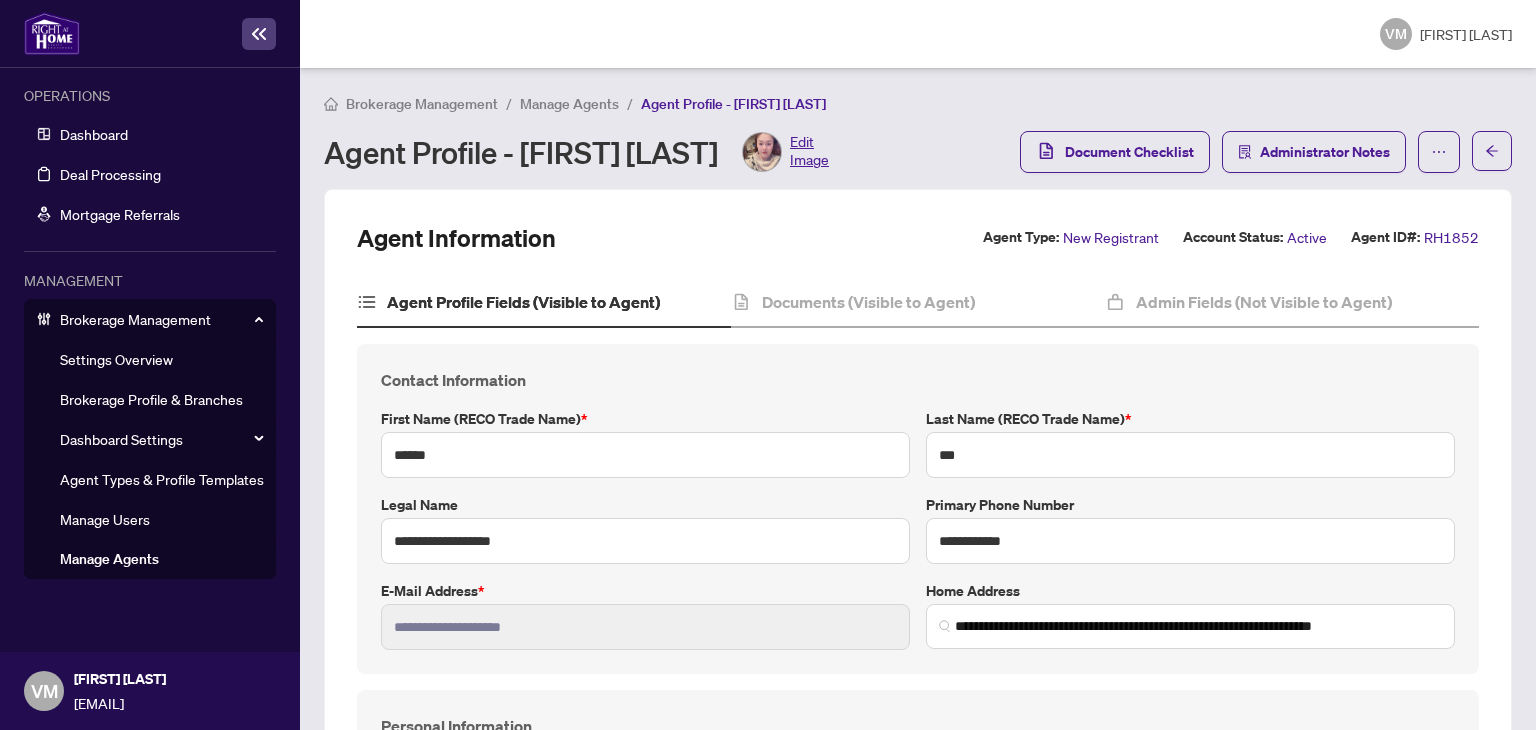 type on "**********" 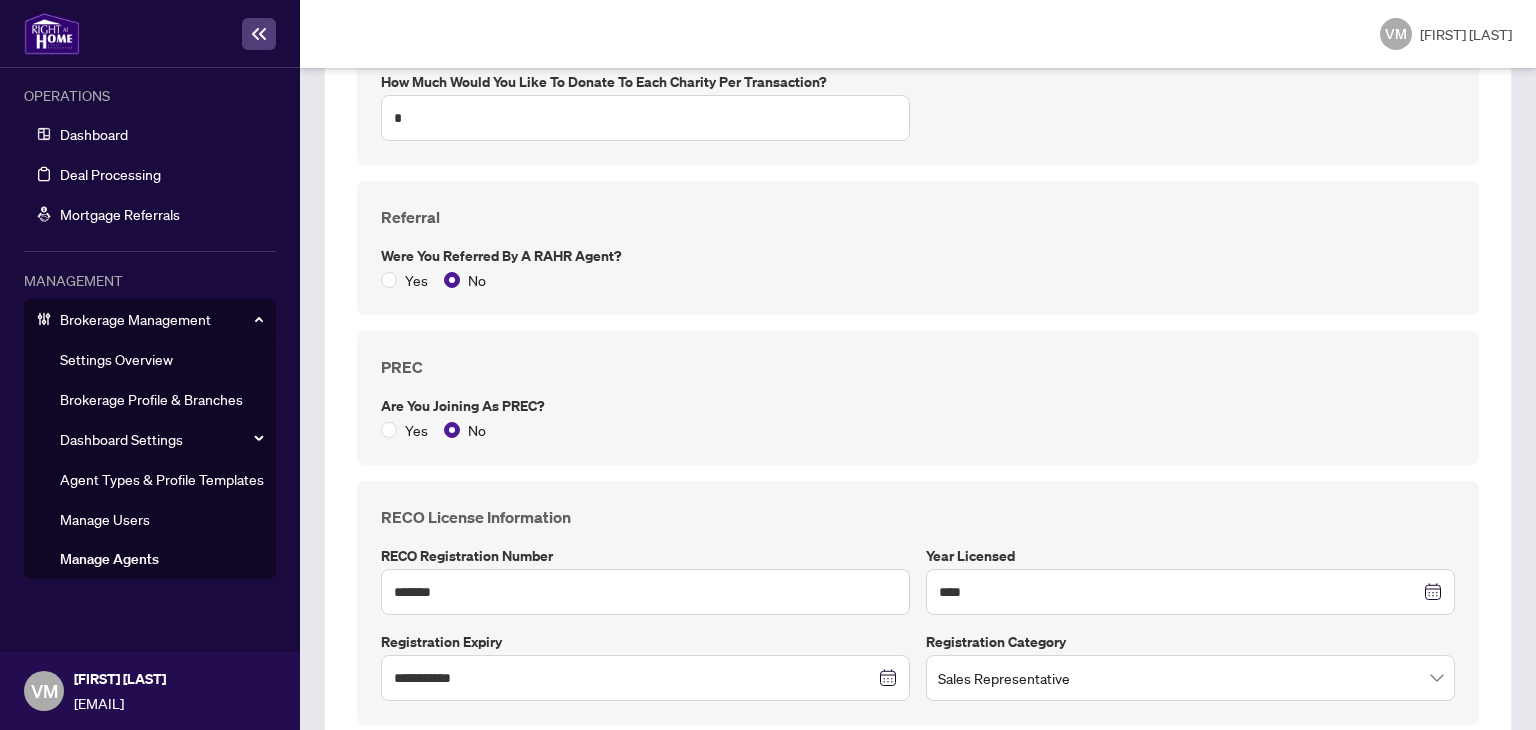scroll, scrollTop: 2656, scrollLeft: 0, axis: vertical 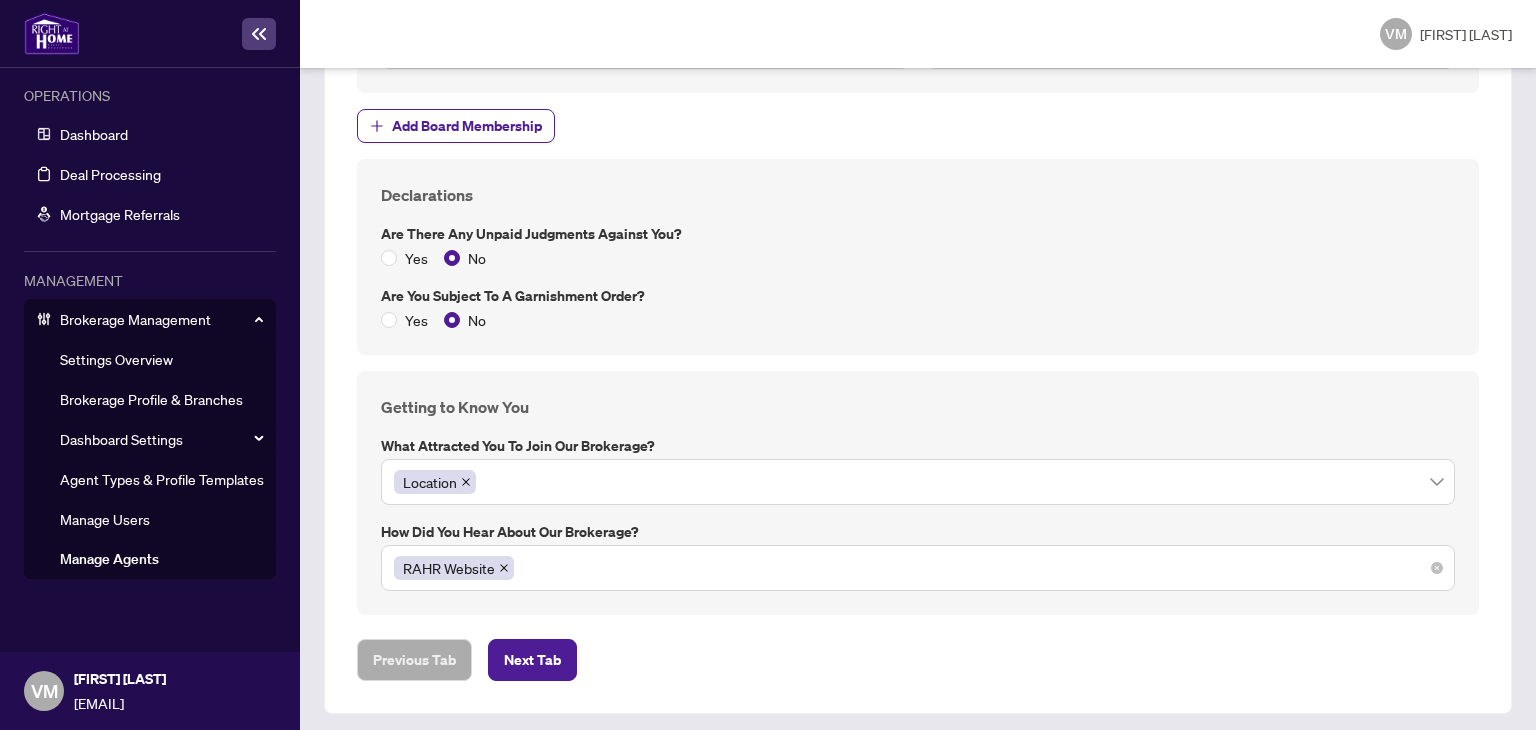 click on "RAHR Website" at bounding box center [918, 568] 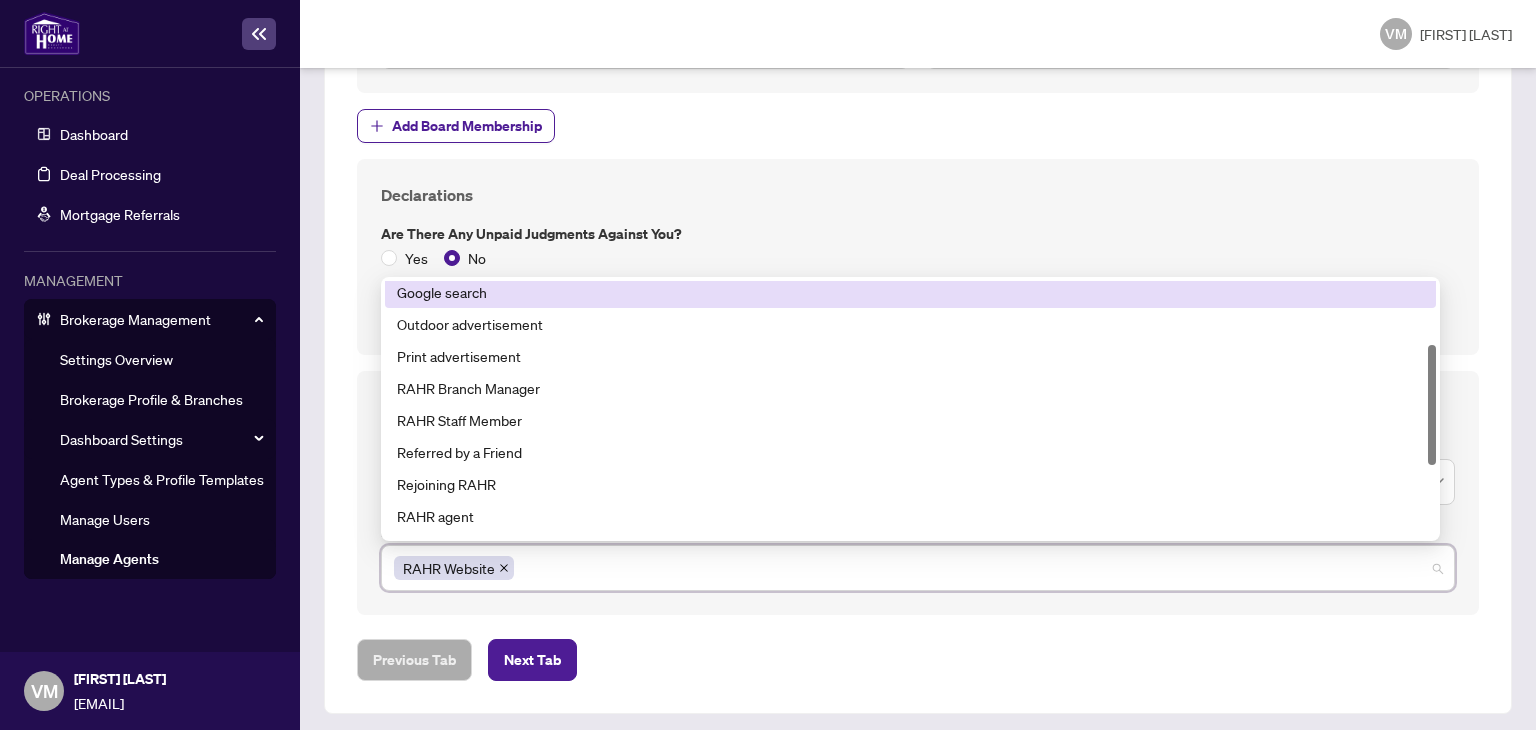 scroll, scrollTop: 128, scrollLeft: 0, axis: vertical 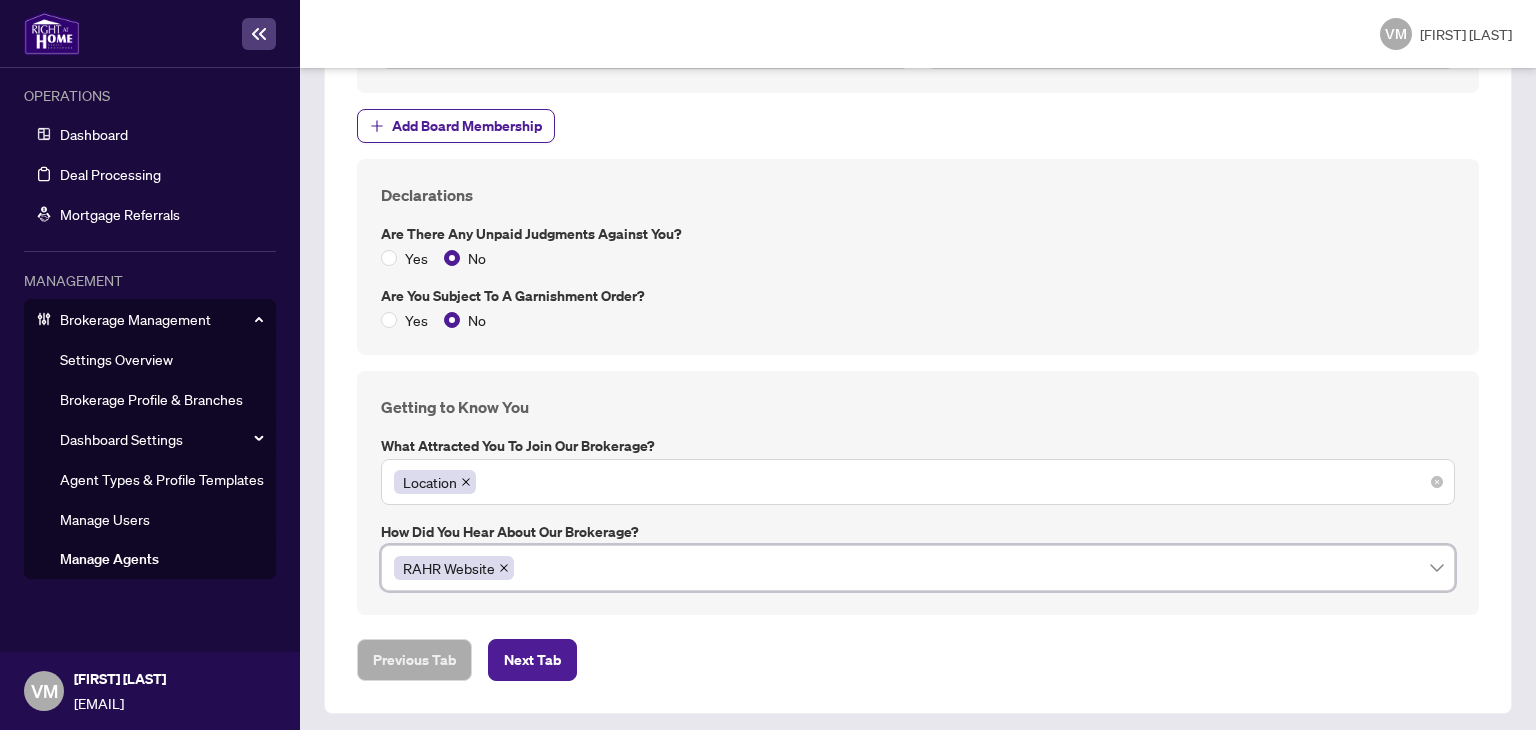 click on "Location" at bounding box center [918, 482] 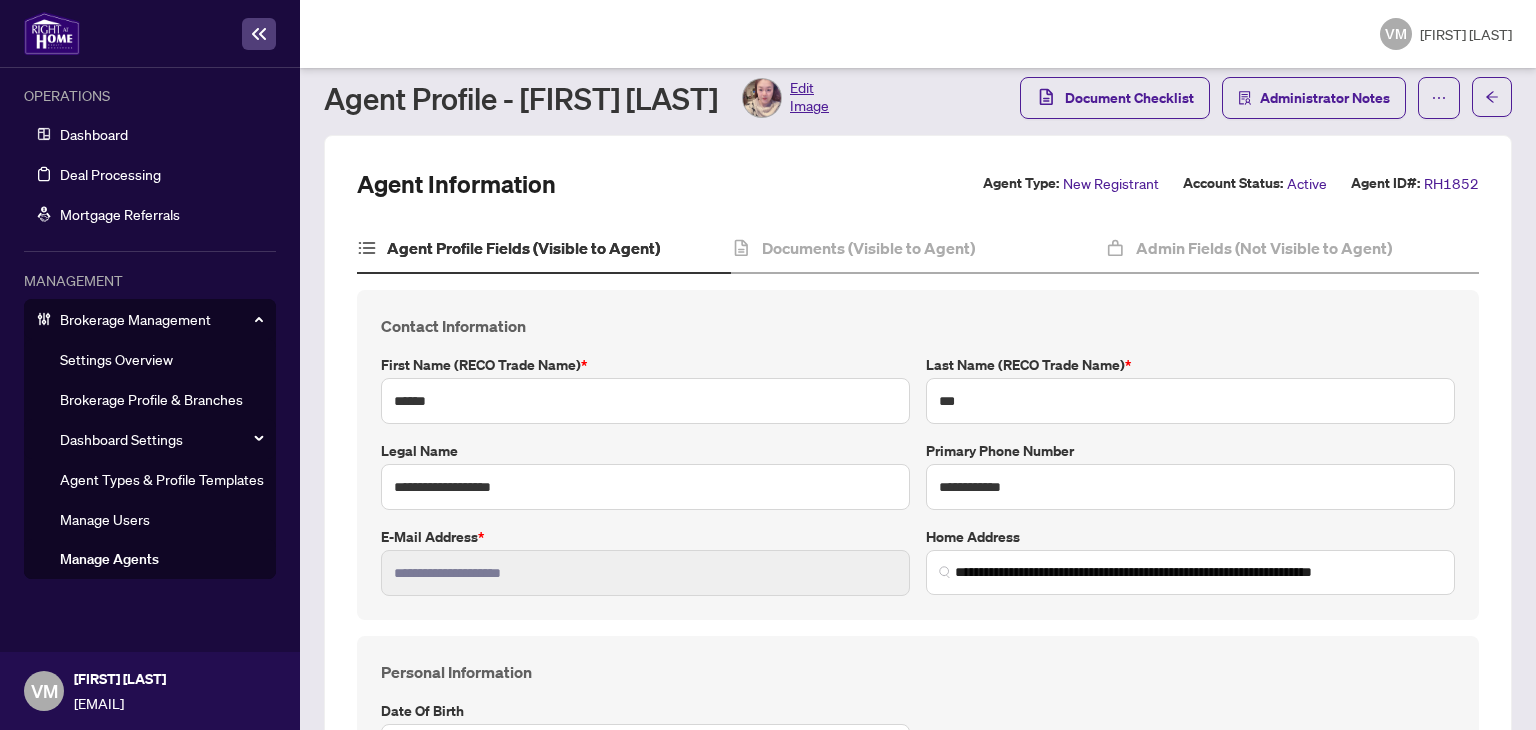 scroll, scrollTop: 16, scrollLeft: 0, axis: vertical 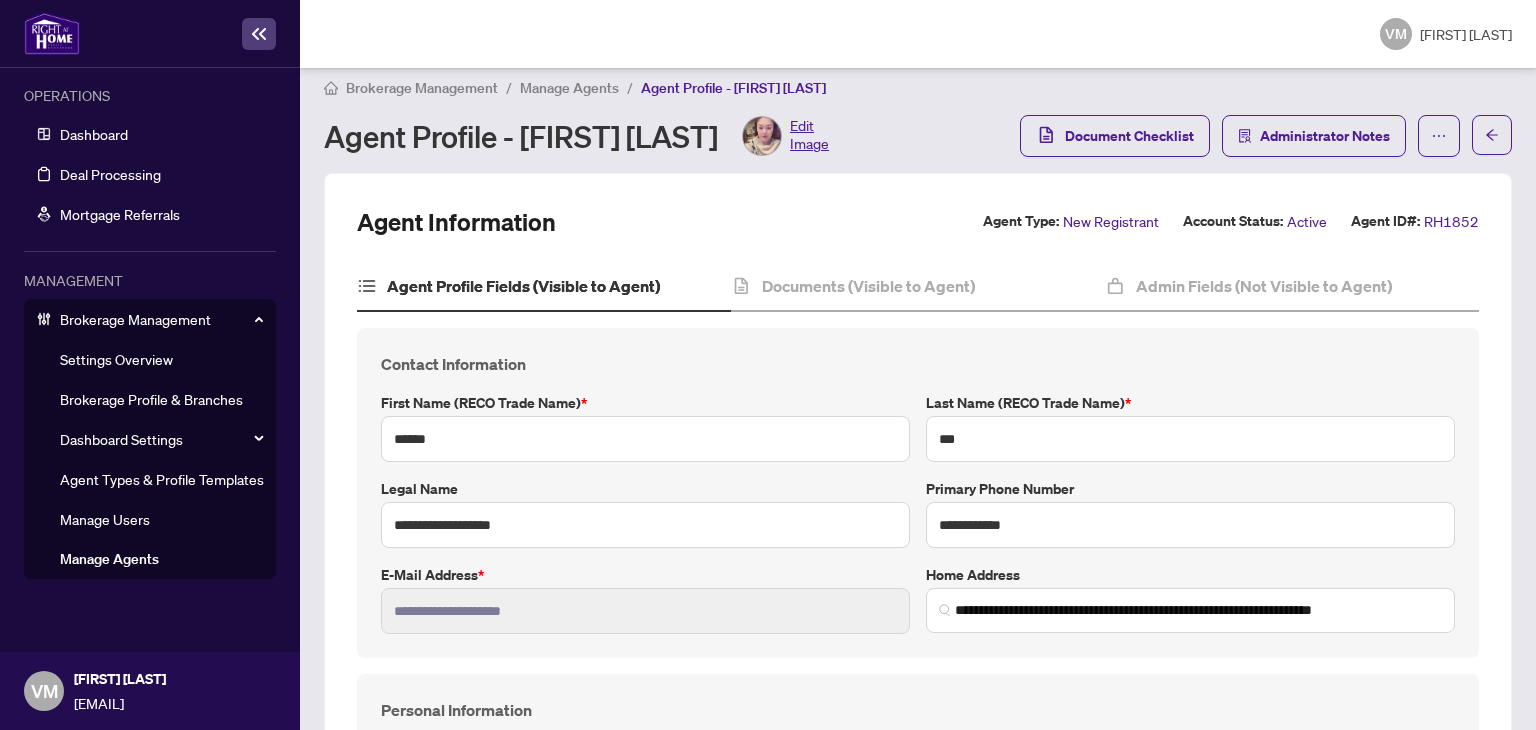 click on "Manage Agents" at bounding box center (569, 88) 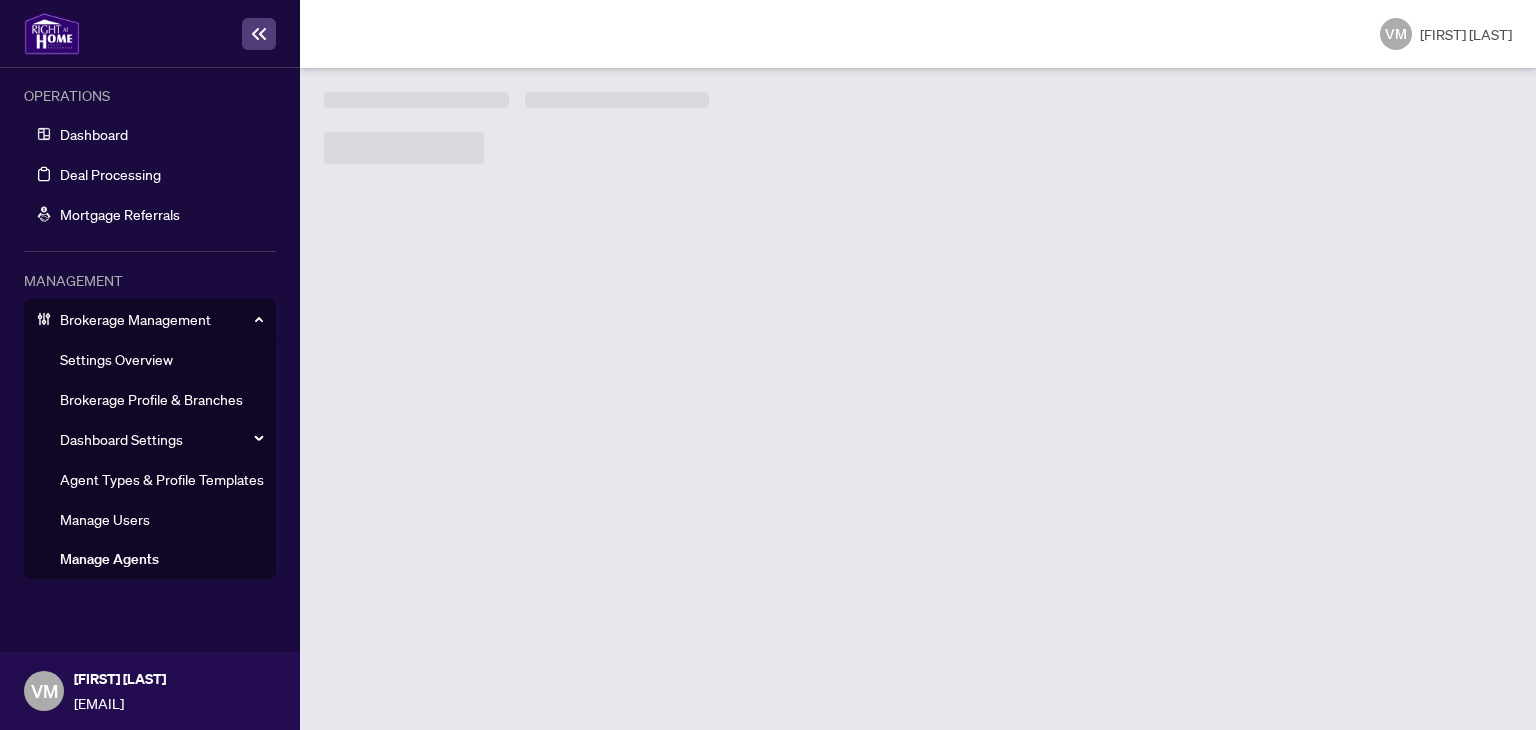 scroll, scrollTop: 0, scrollLeft: 0, axis: both 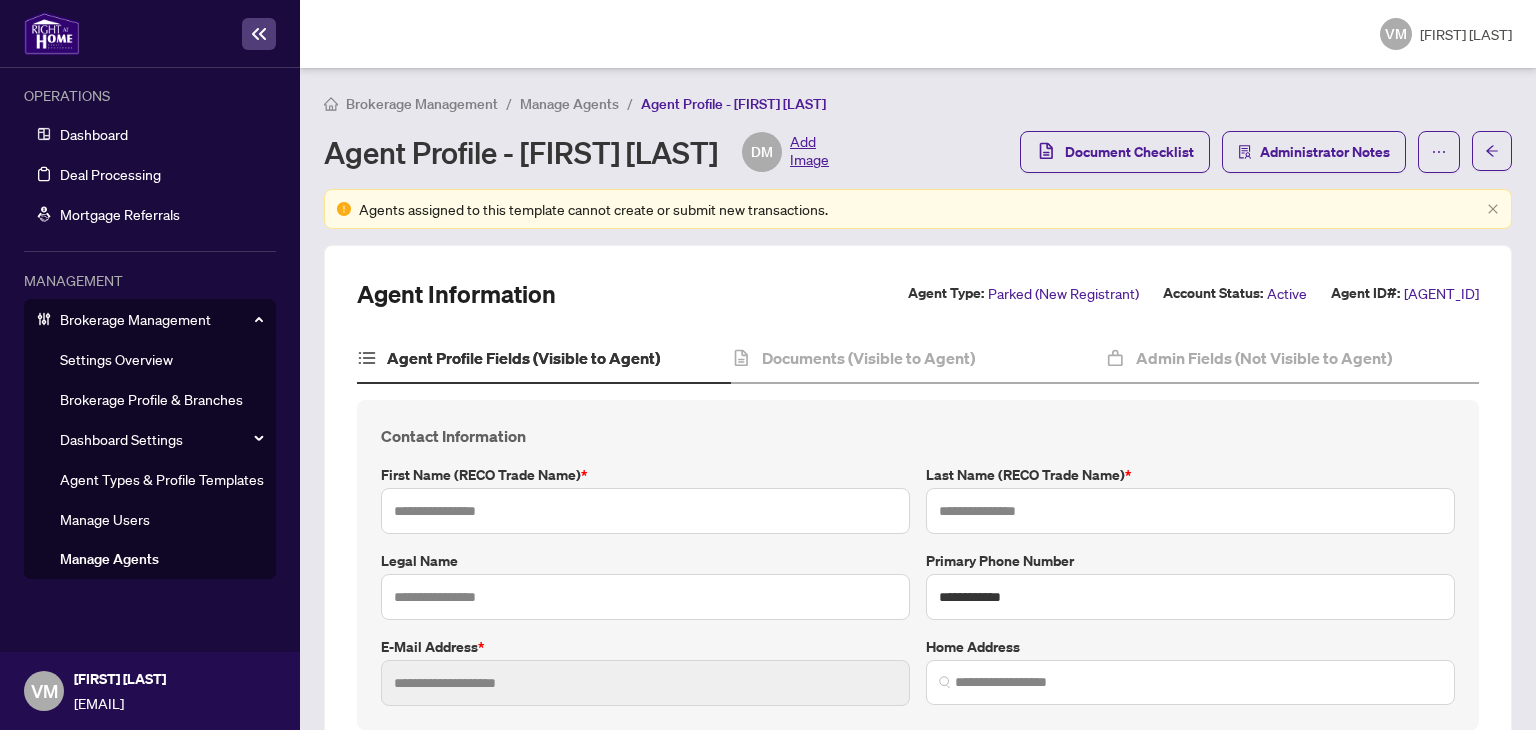 type on "***" 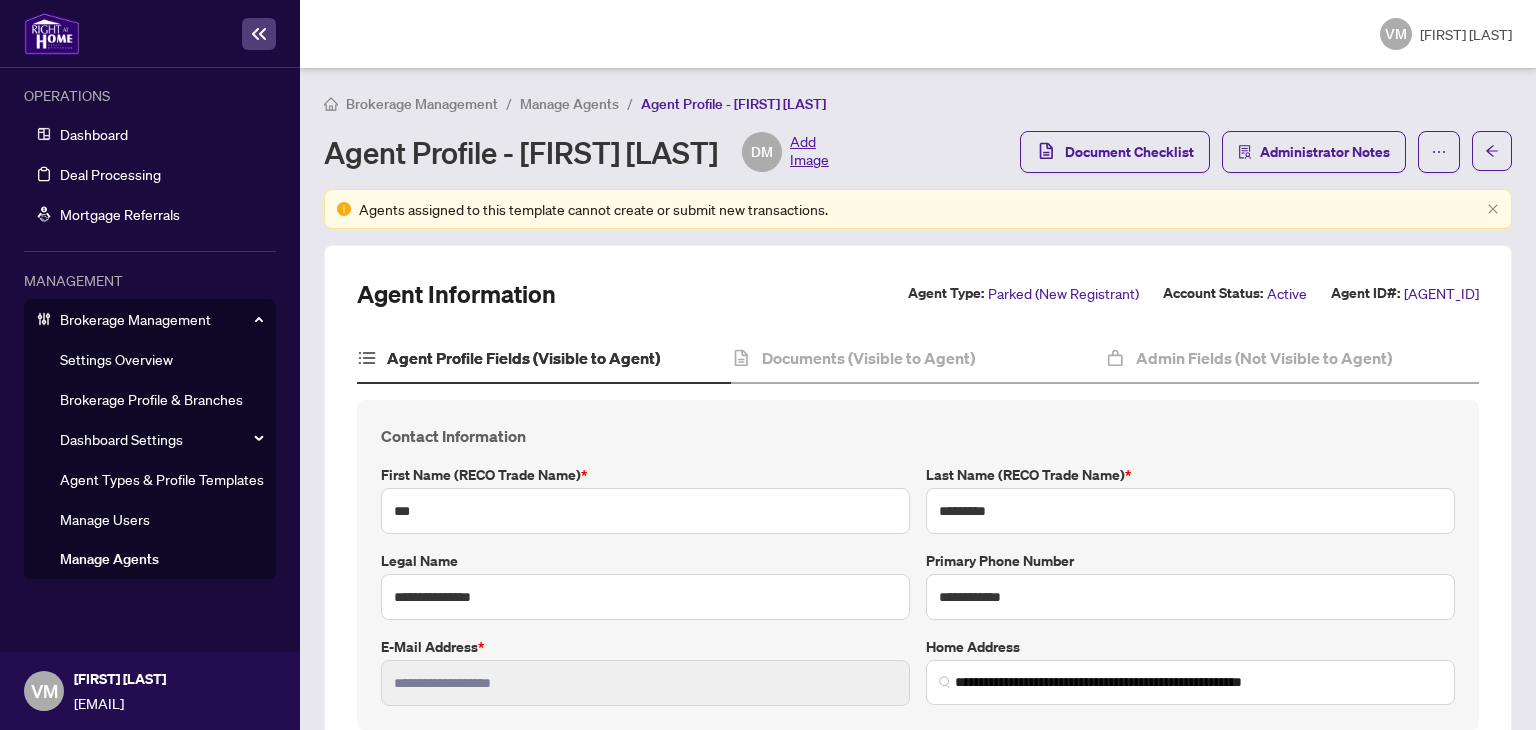 type on "**********" 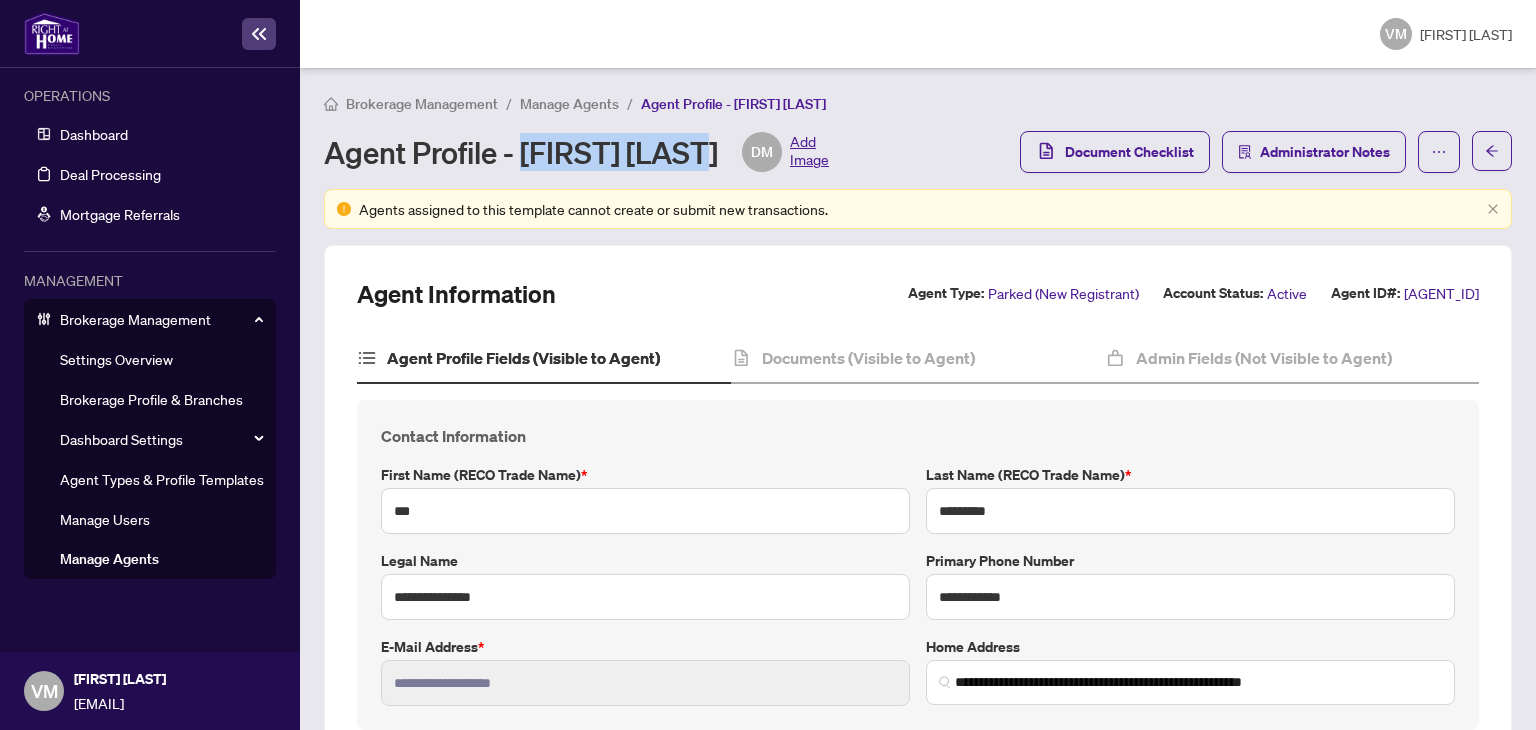 drag, startPoint x: 522, startPoint y: 148, endPoint x: 696, endPoint y: 145, distance: 174.02586 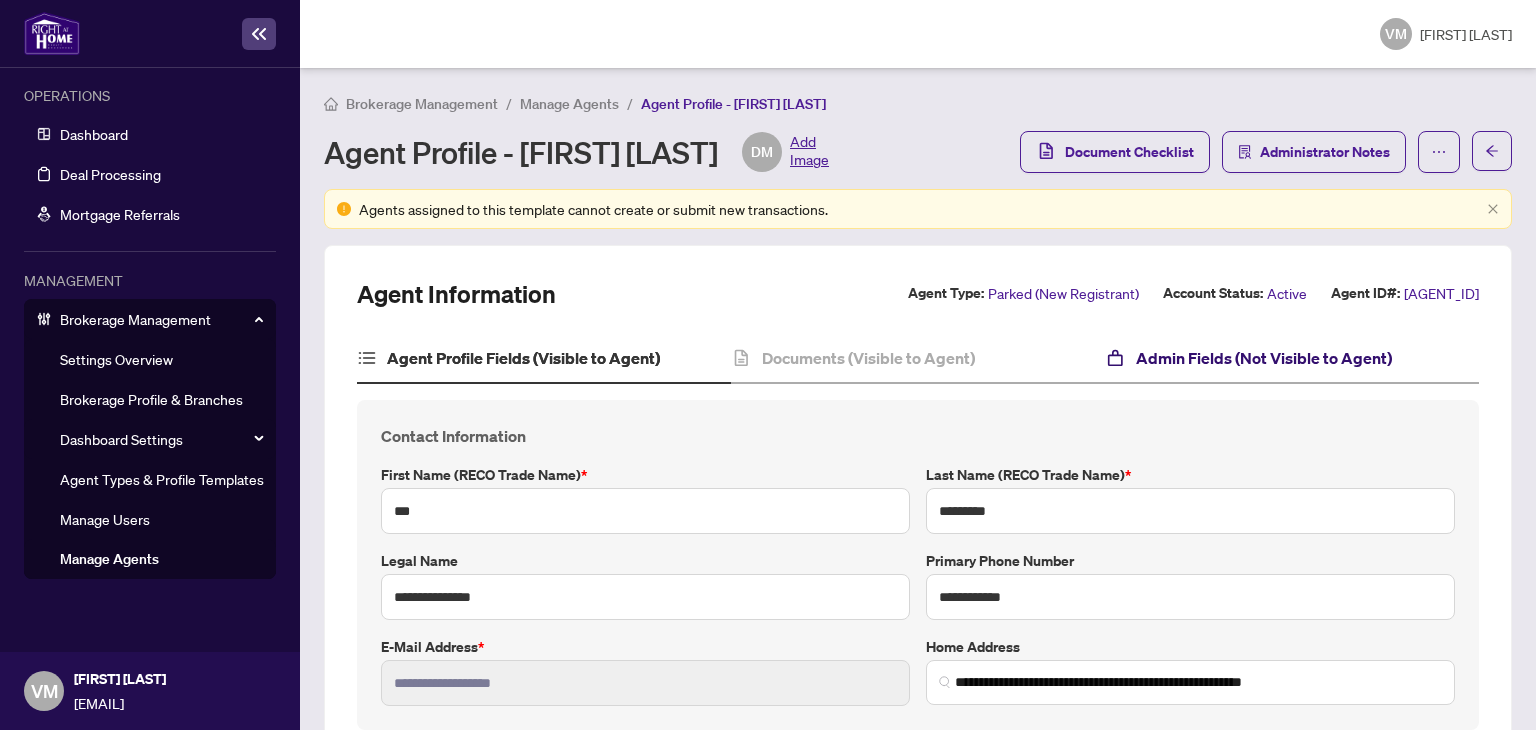 click on "Admin Fields (Not Visible to Agent)" at bounding box center [1264, 358] 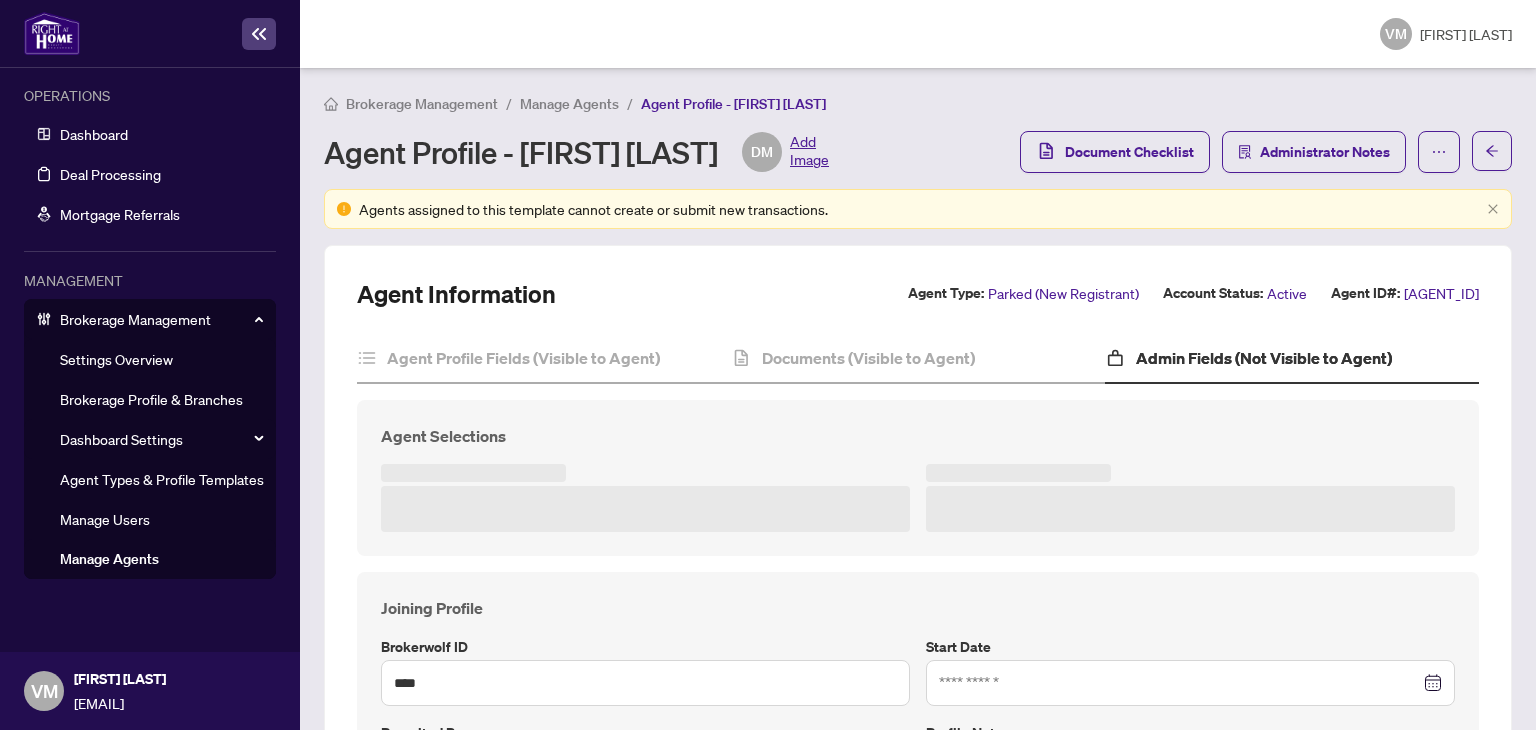 type on "**********" 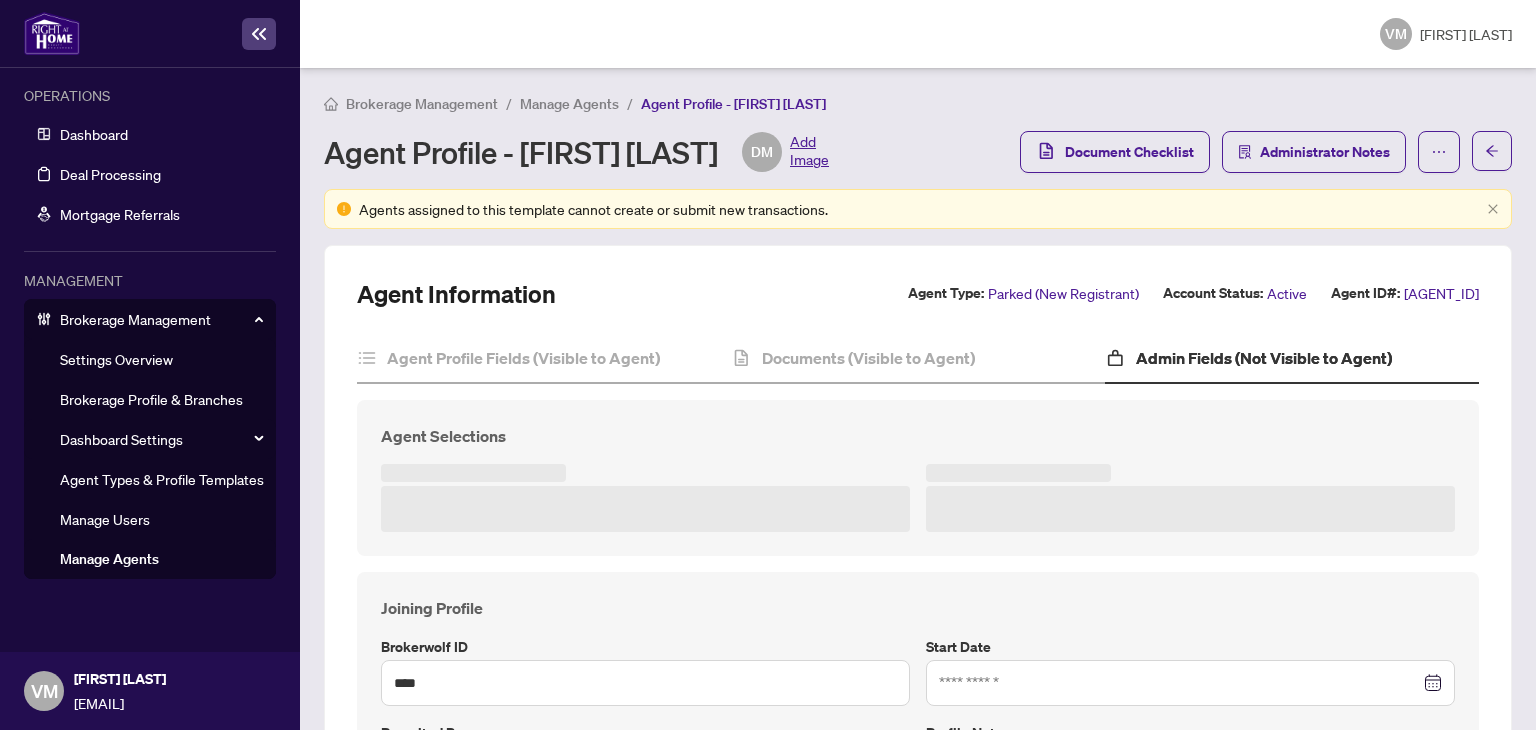 type on "**********" 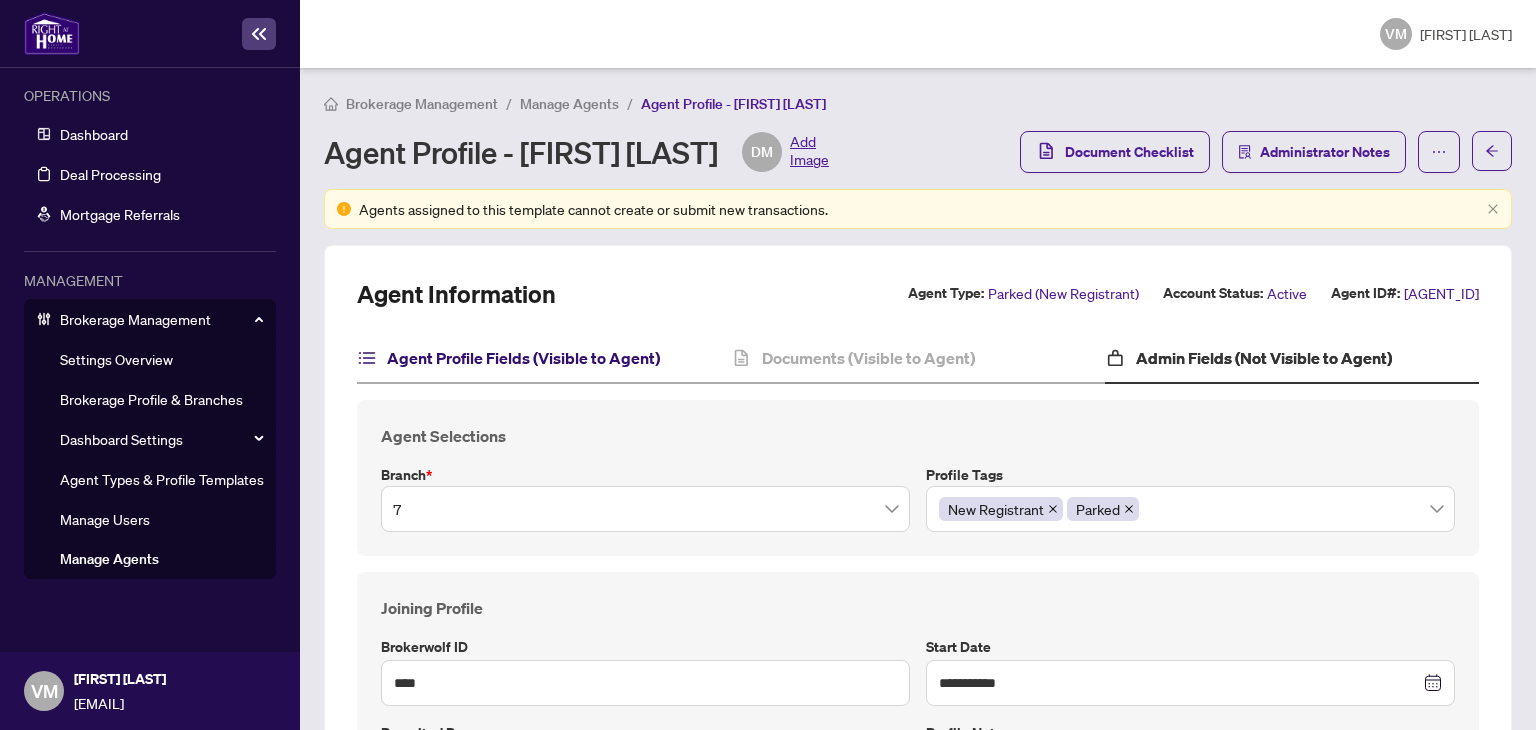 click on "Agent Profile Fields (Visible to Agent)" at bounding box center [523, 358] 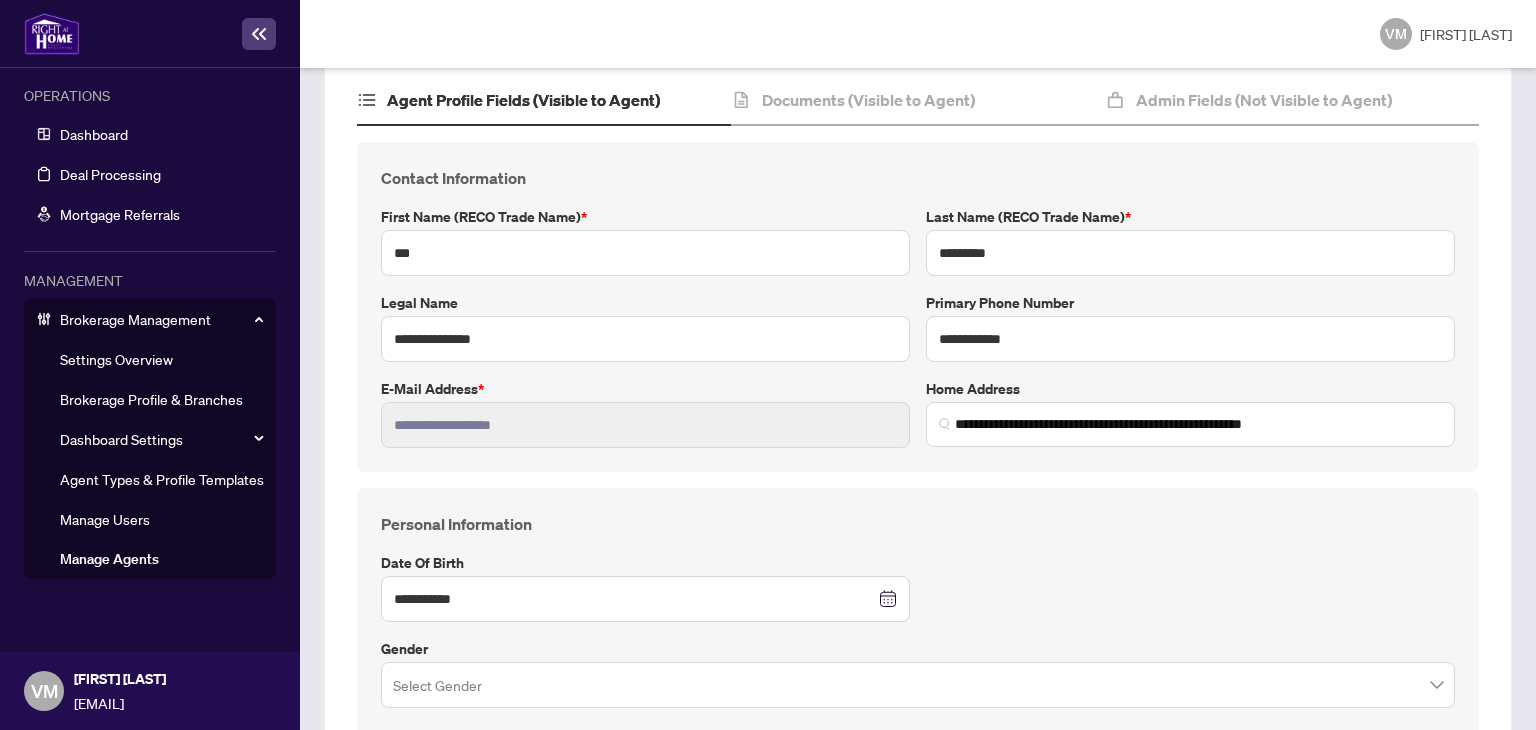 scroll, scrollTop: 261, scrollLeft: 0, axis: vertical 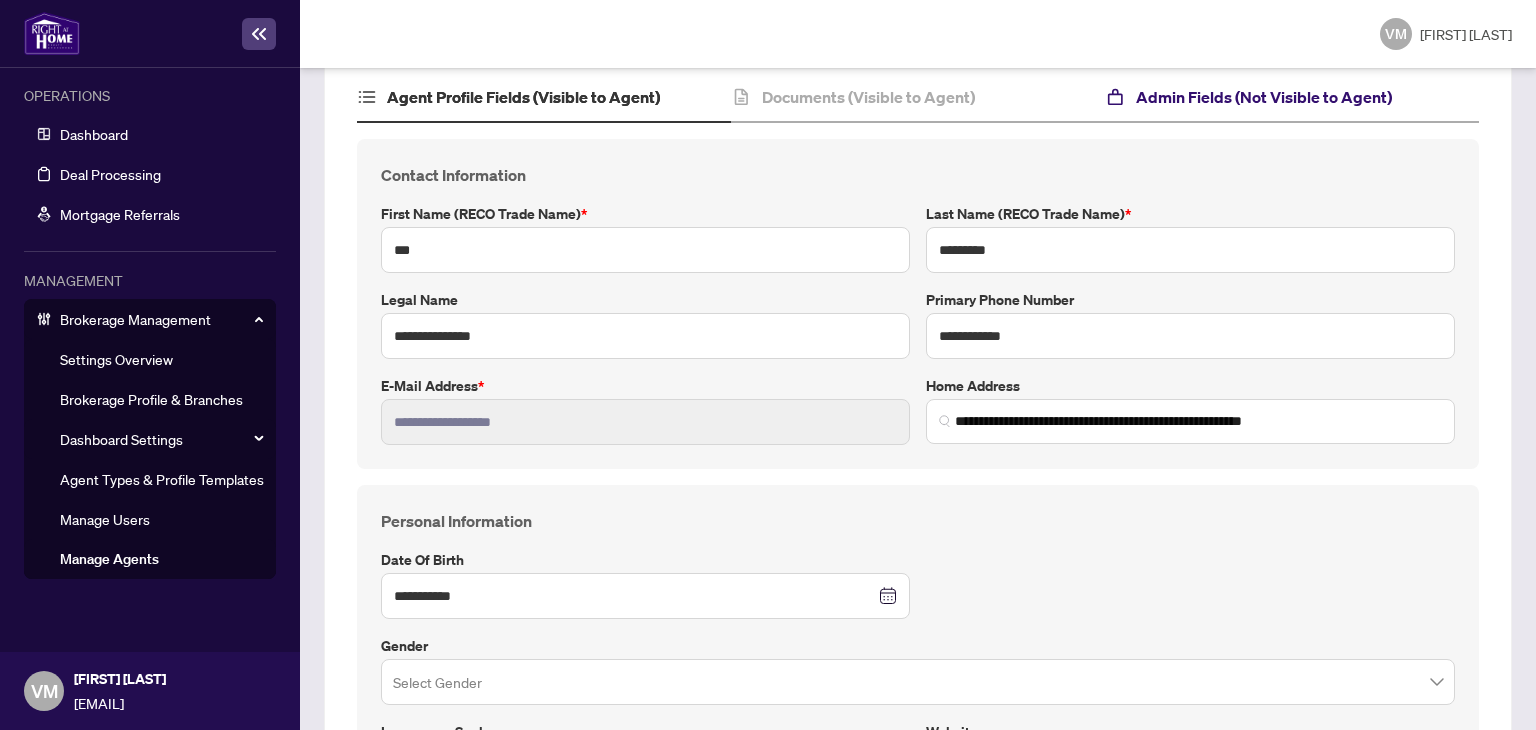 click on "Admin Fields (Not Visible to Agent)" at bounding box center [1264, 97] 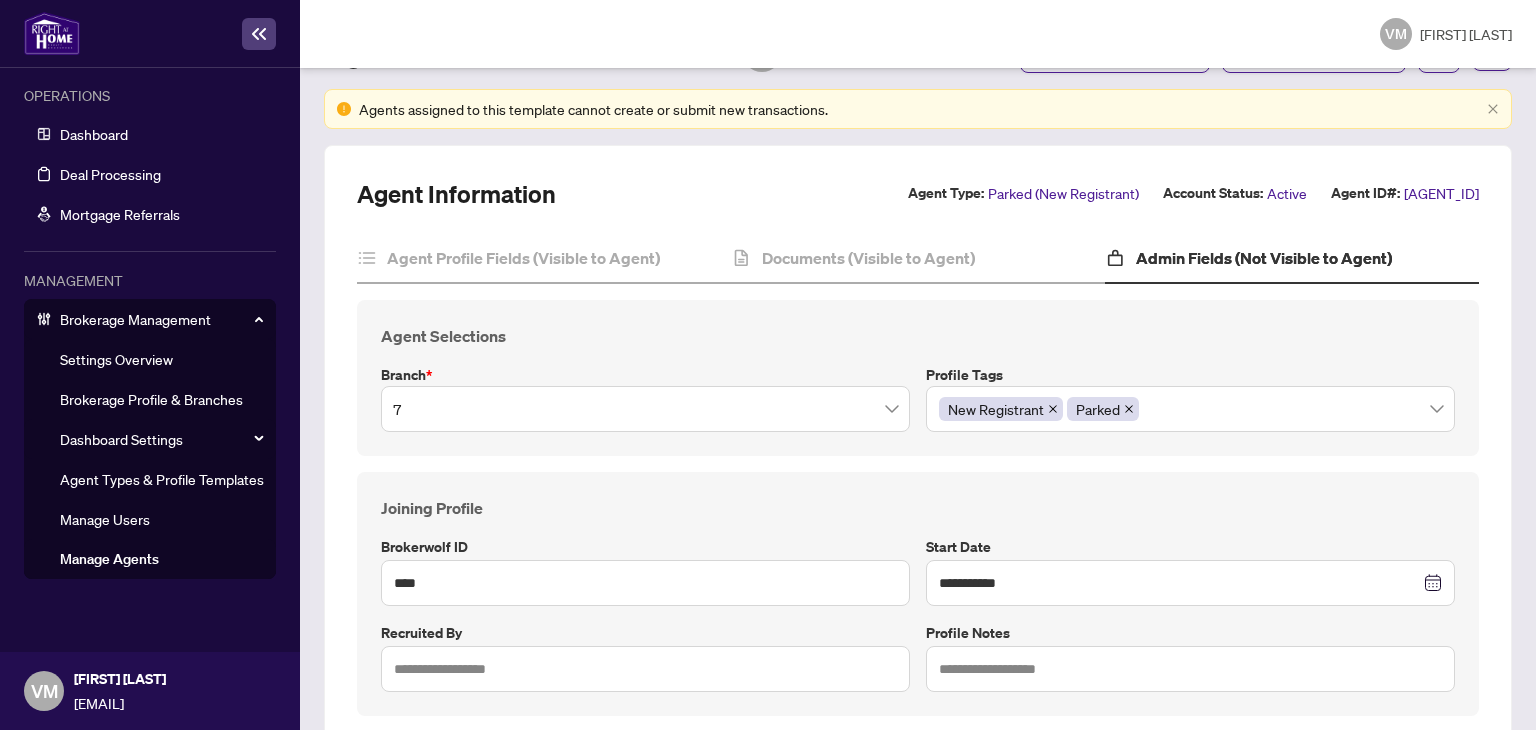 scroll, scrollTop: 102, scrollLeft: 0, axis: vertical 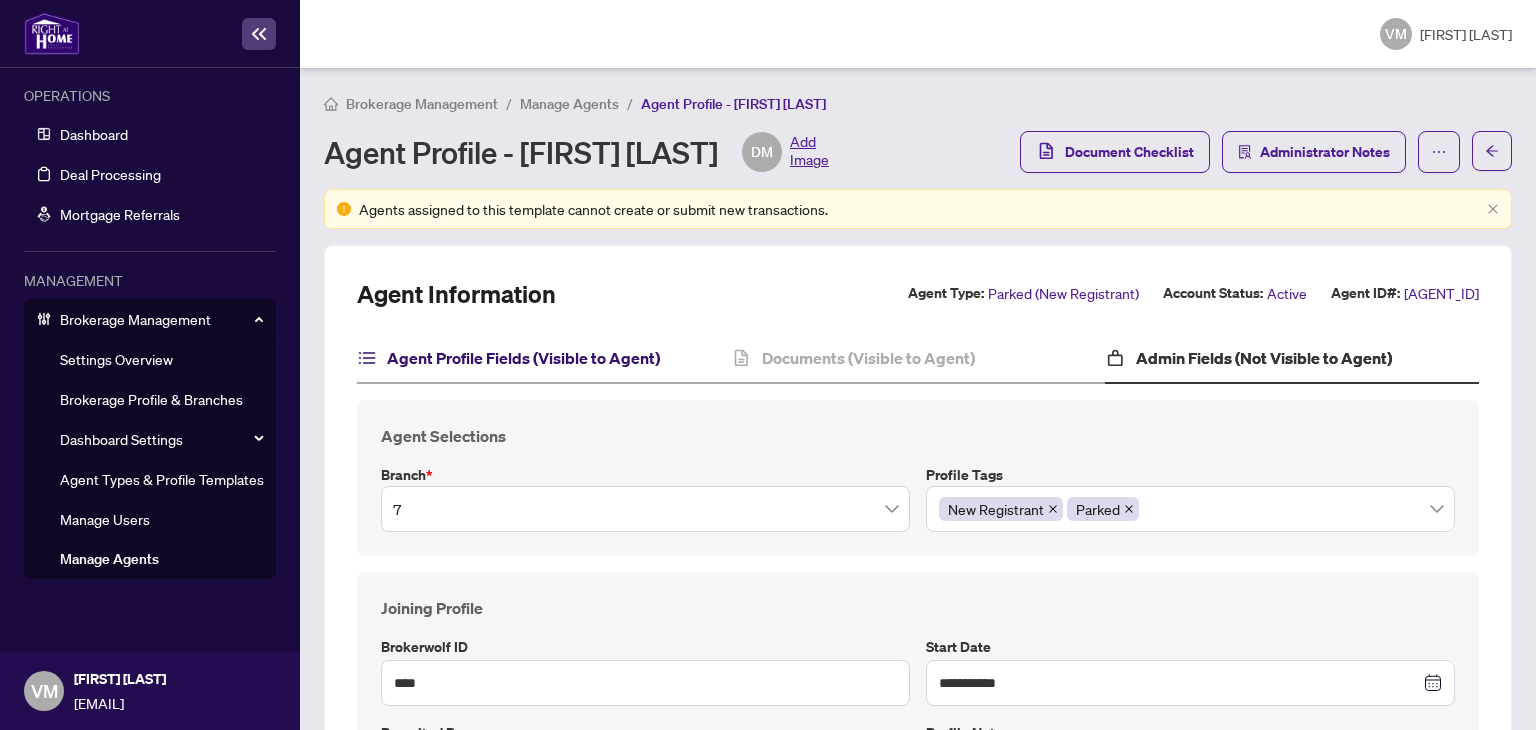 click on "Agent Profile Fields (Visible to Agent)" at bounding box center [523, 358] 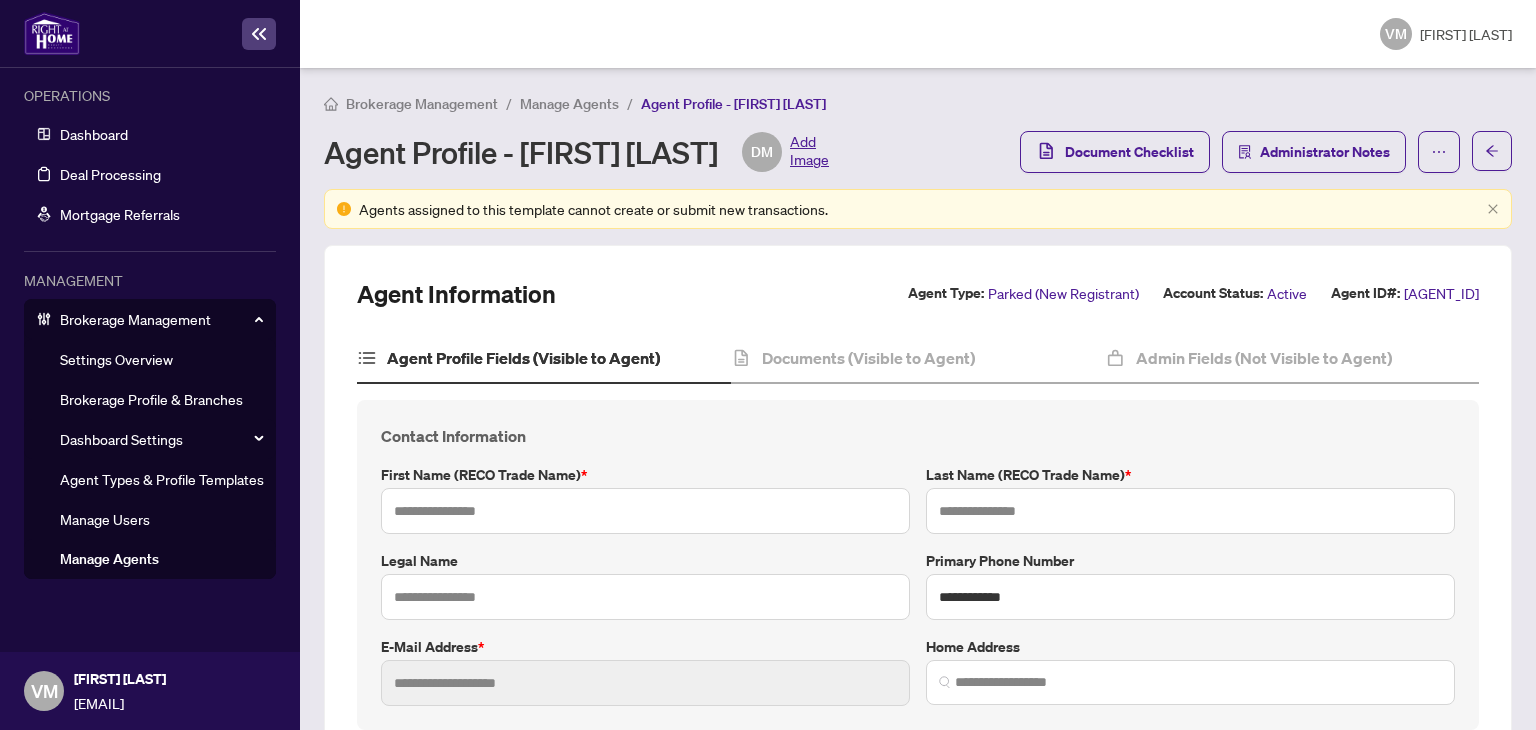 type on "***" 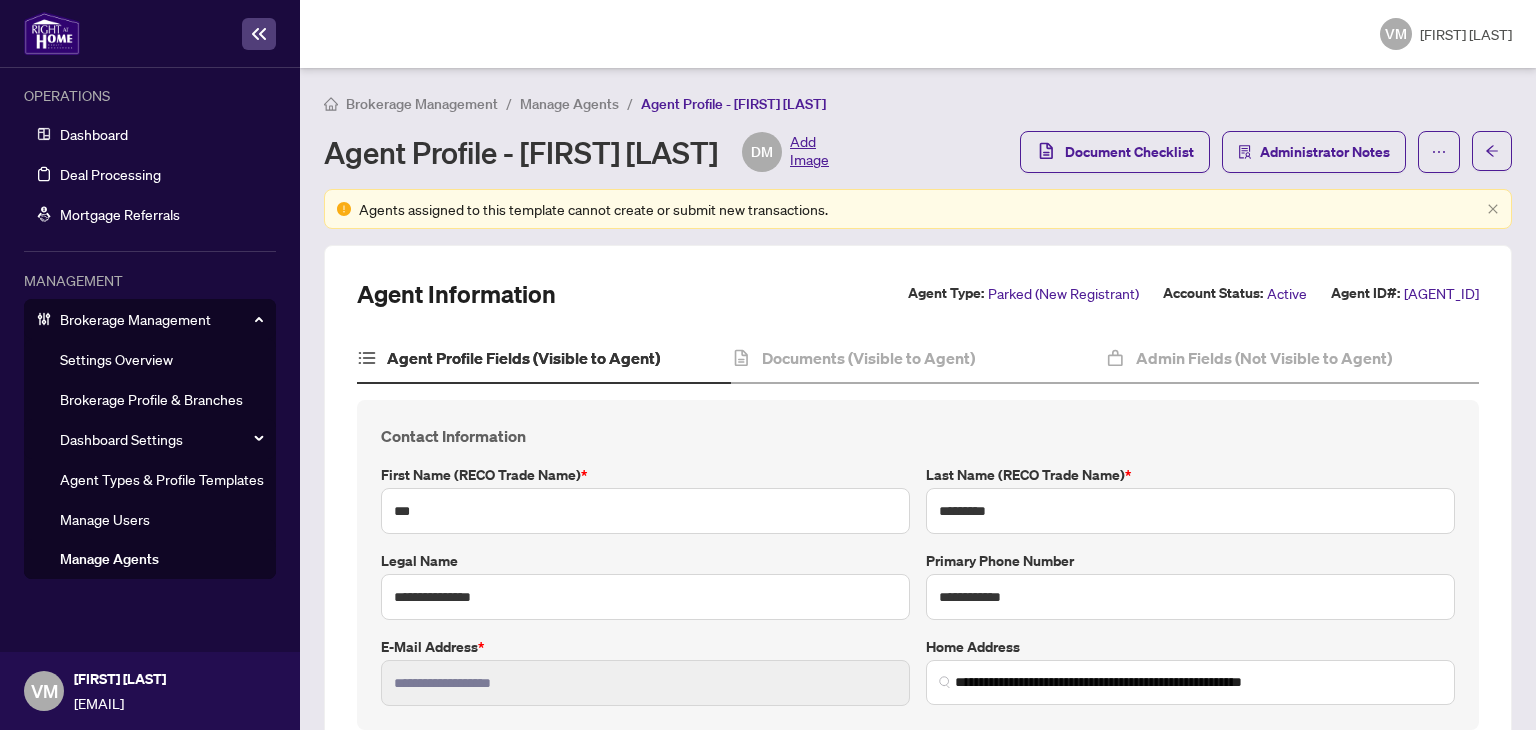 type on "**********" 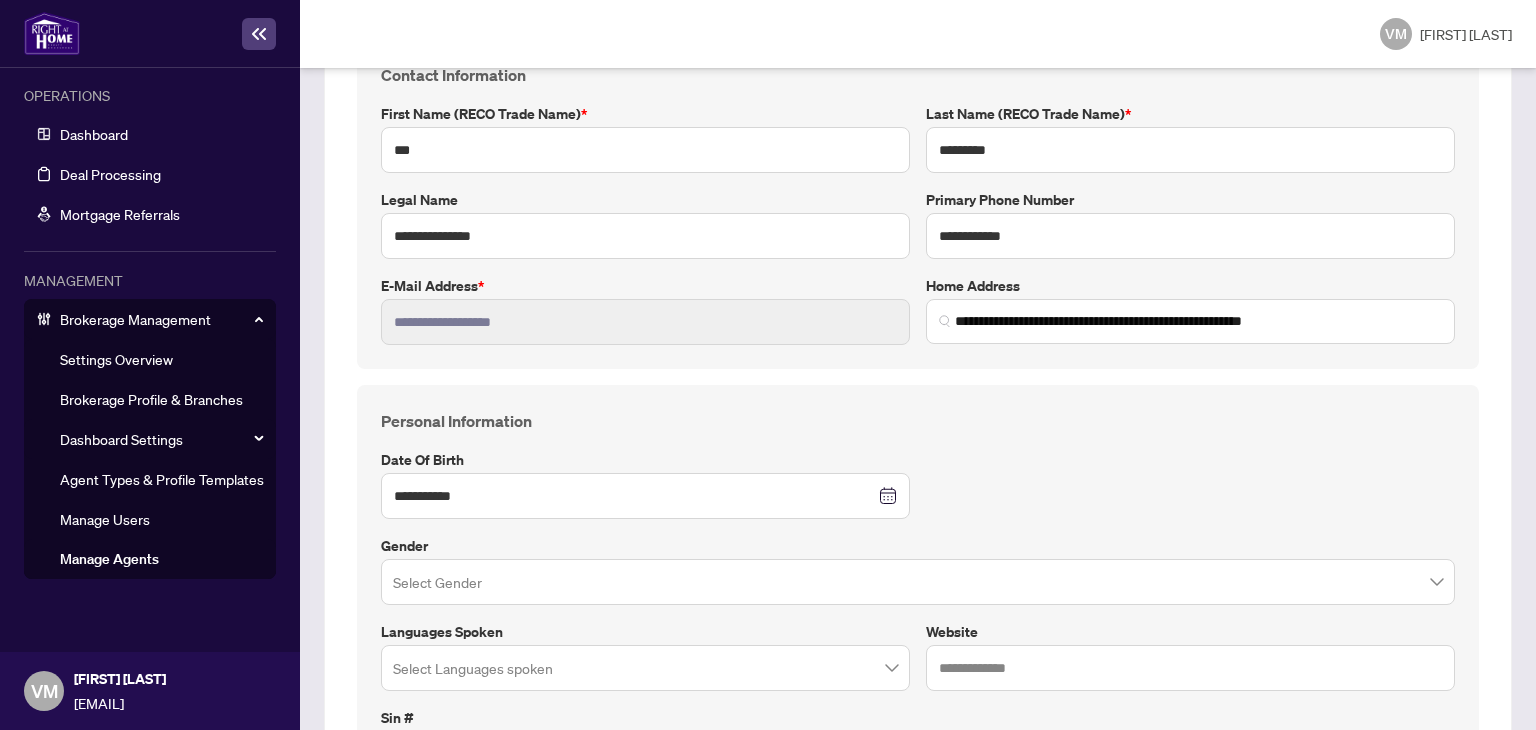 scroll, scrollTop: 383, scrollLeft: 0, axis: vertical 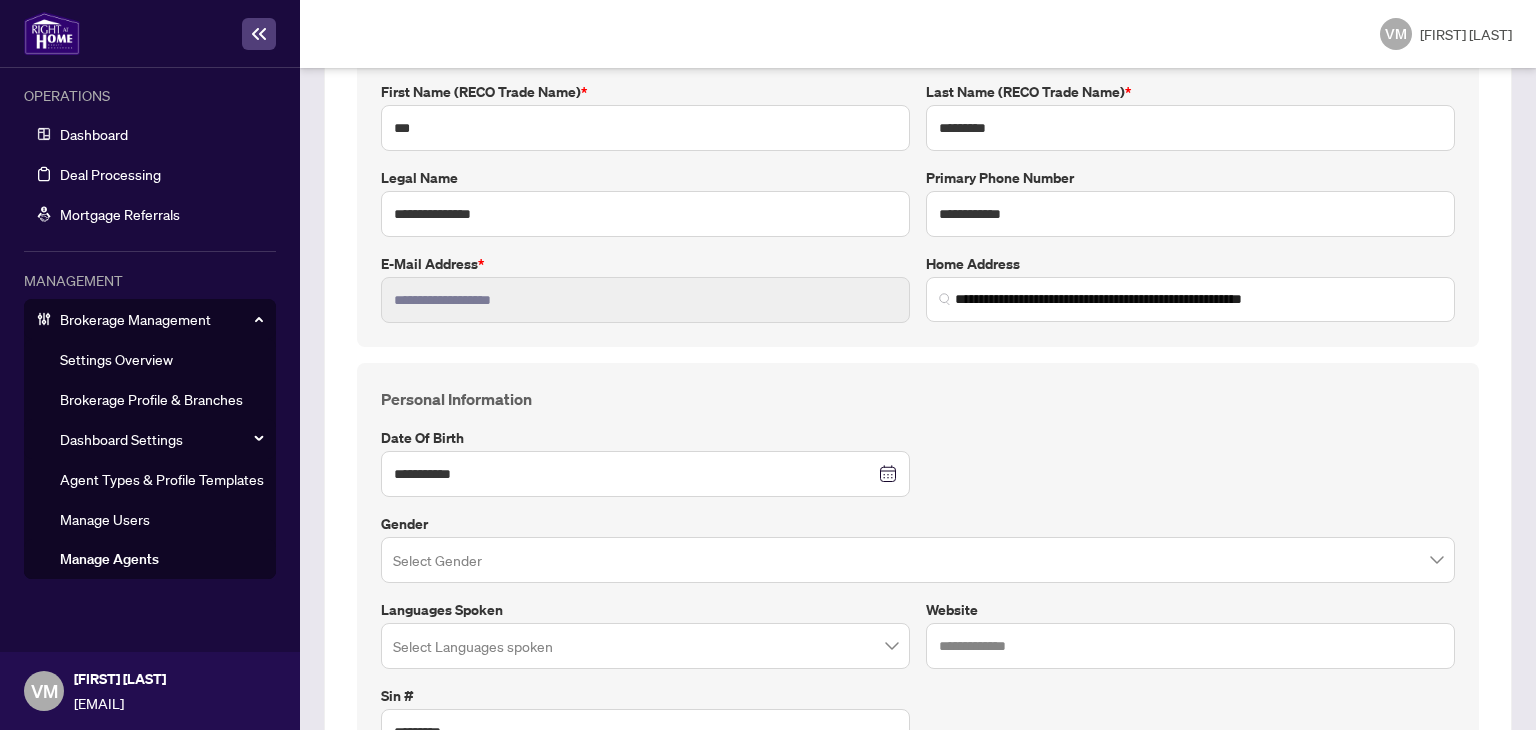 click on "**********" at bounding box center (918, 571) 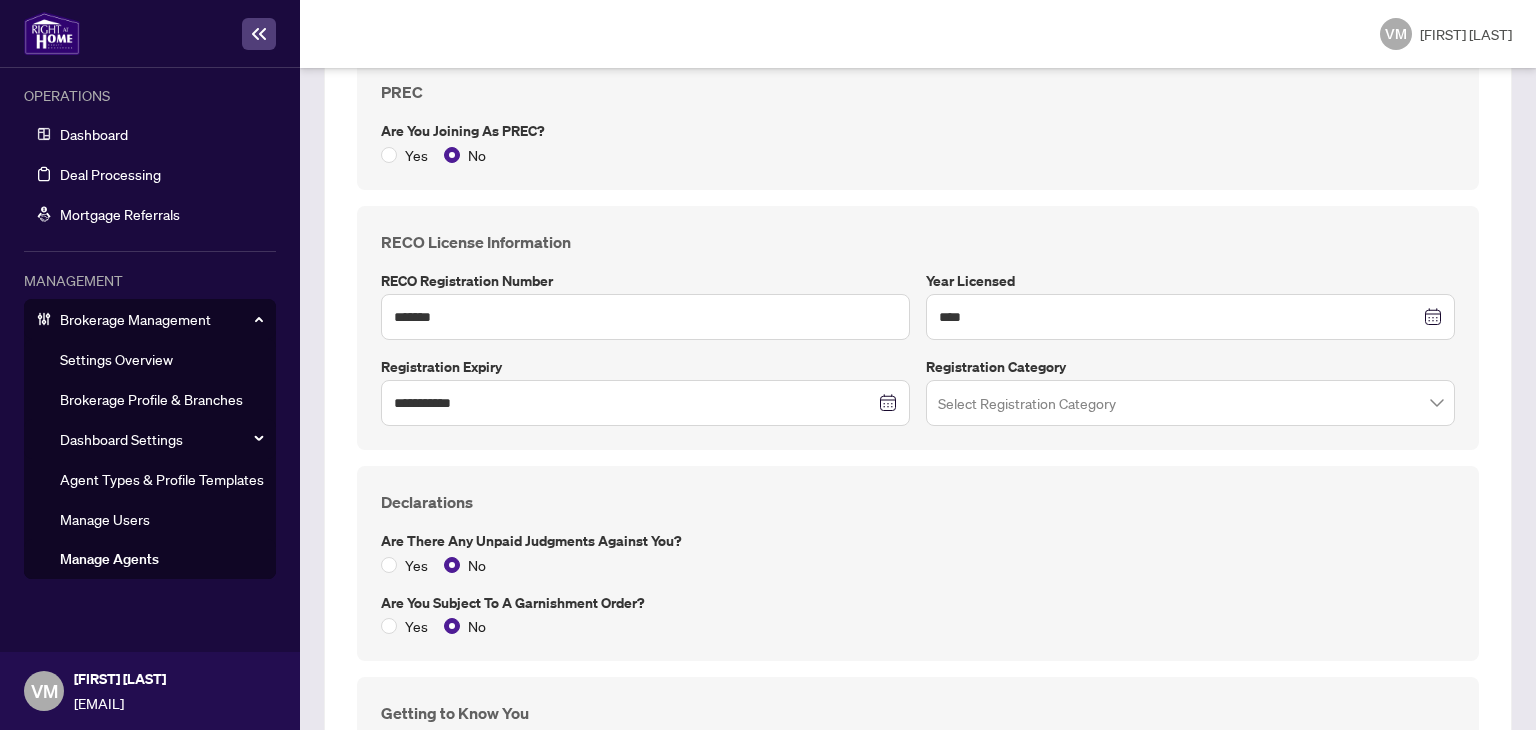 scroll, scrollTop: 1705, scrollLeft: 0, axis: vertical 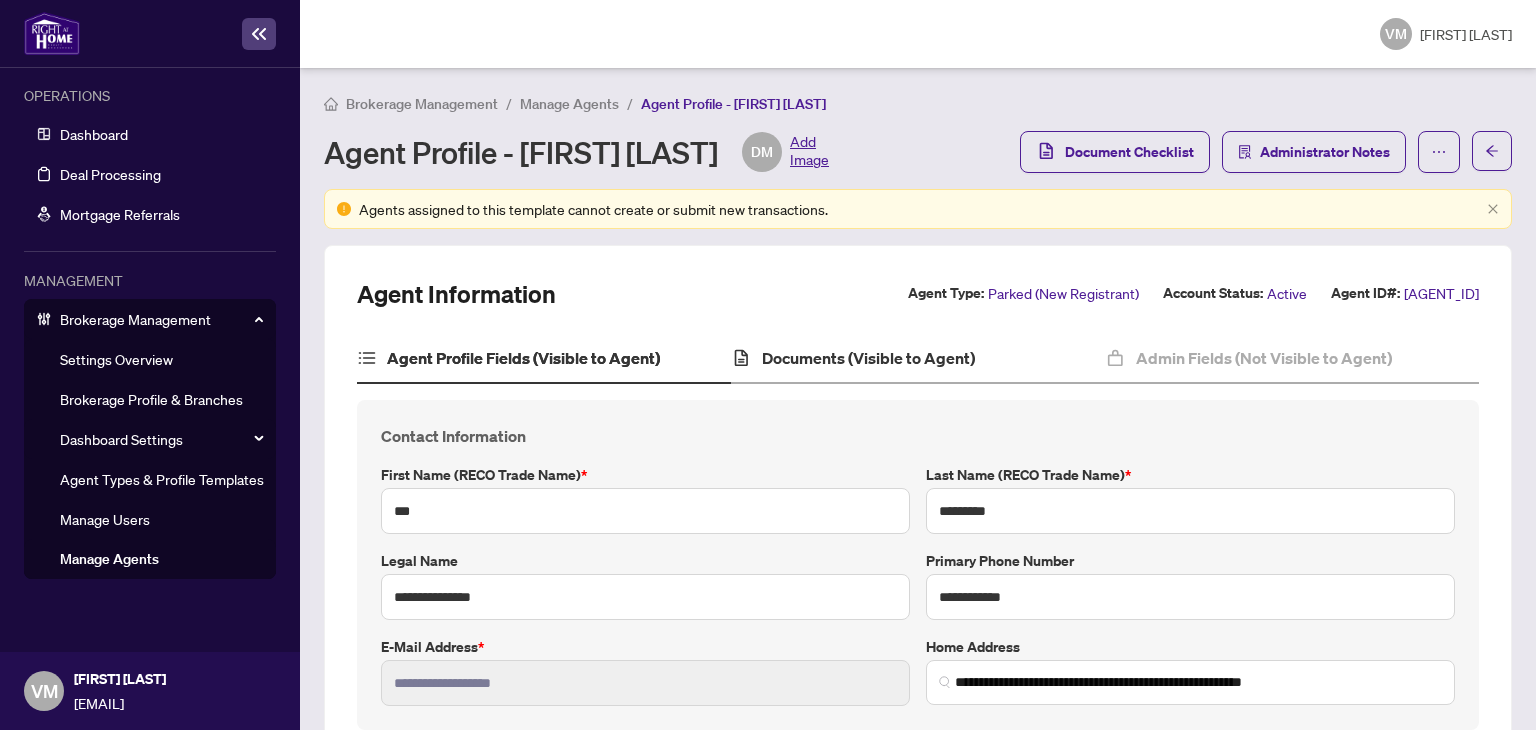 click on "Documents (Visible to Agent)" at bounding box center [918, 359] 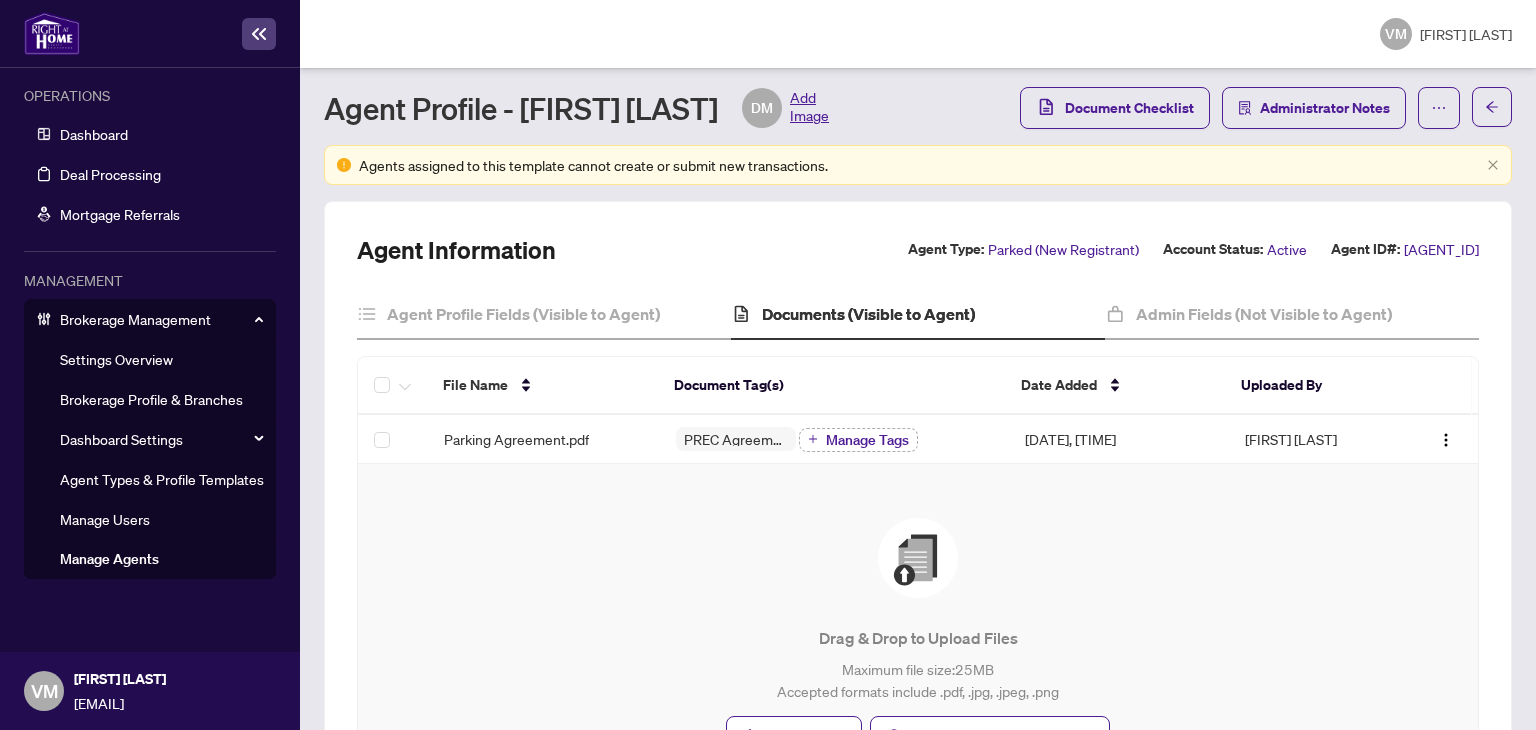 scroll, scrollTop: 59, scrollLeft: 0, axis: vertical 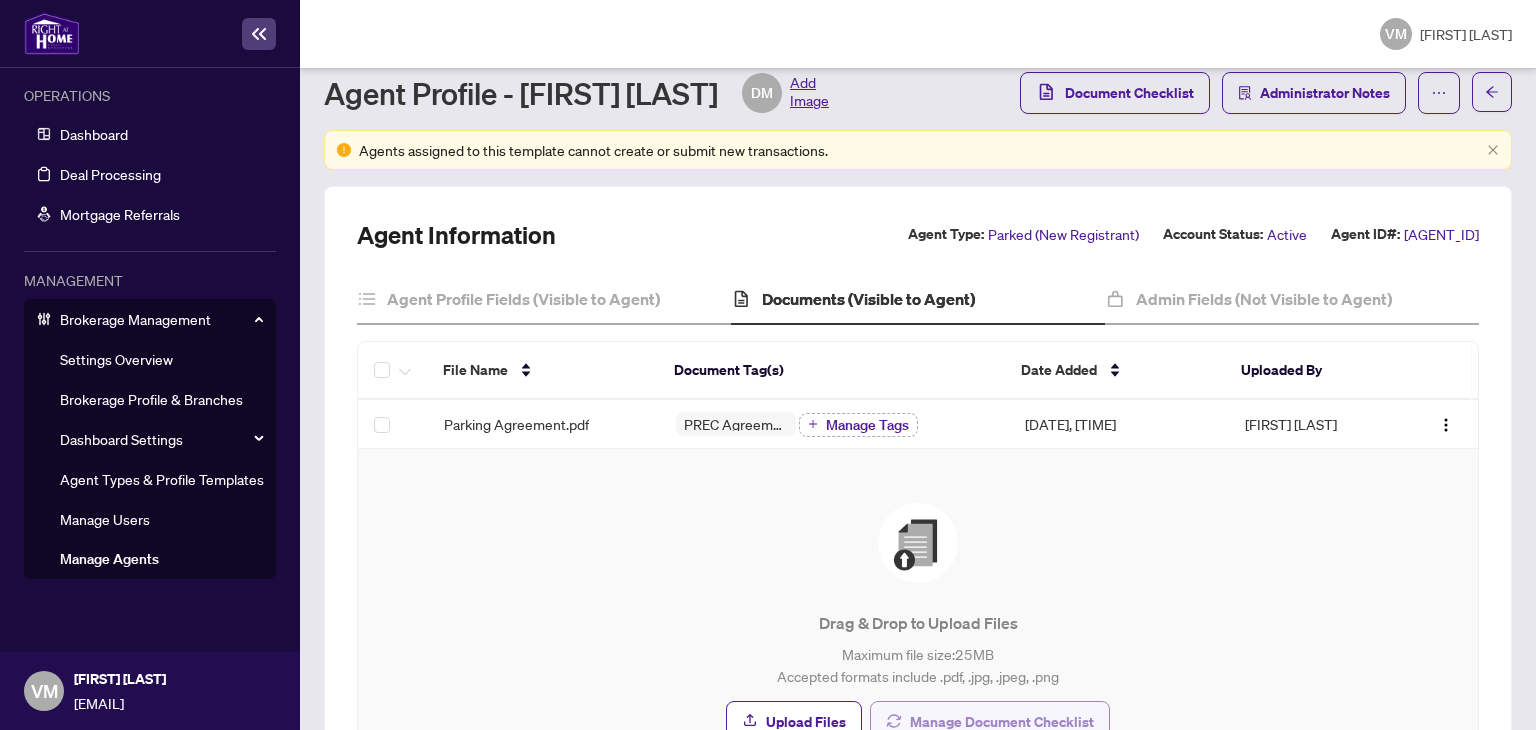 click on "Manage Document Checklist" at bounding box center (1002, 722) 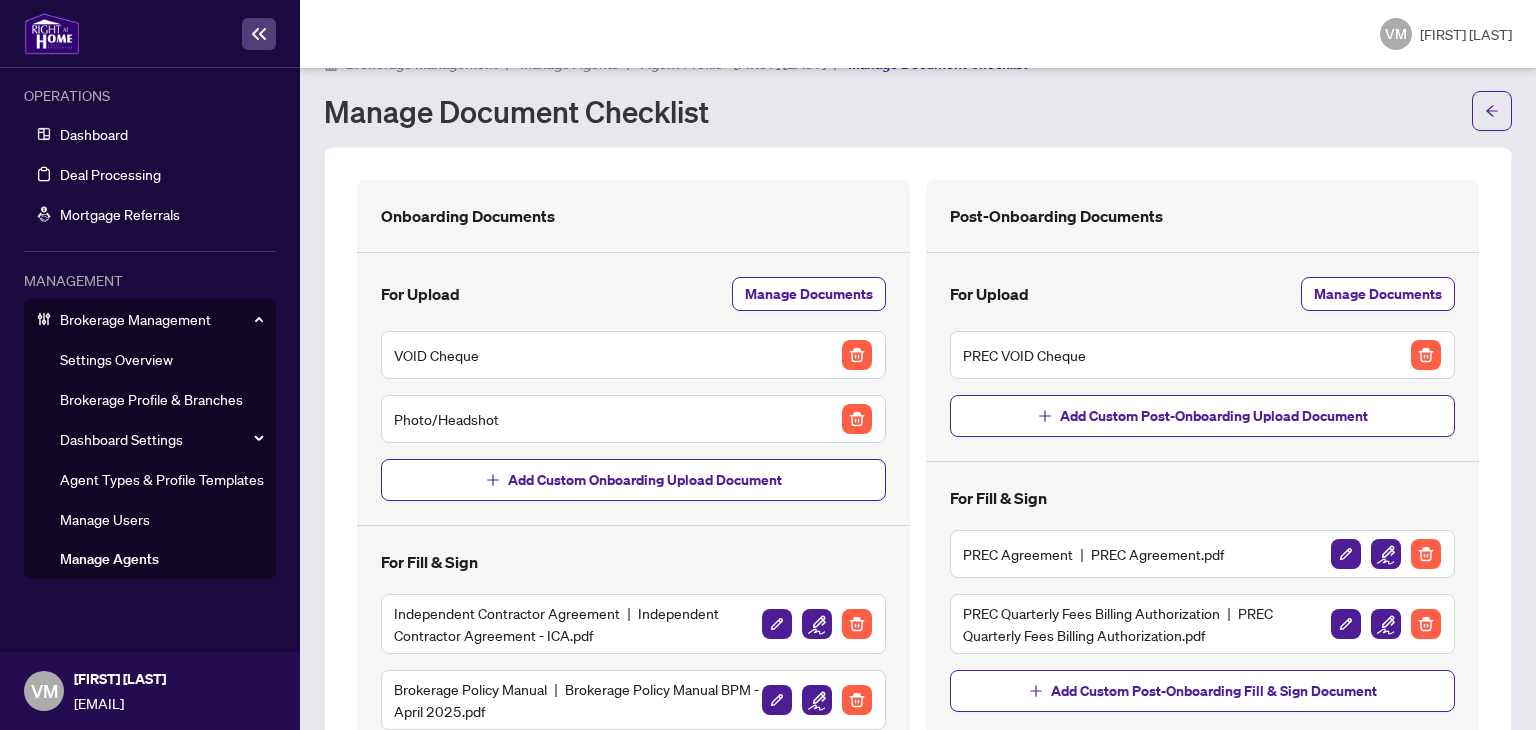 scroll, scrollTop: 0, scrollLeft: 0, axis: both 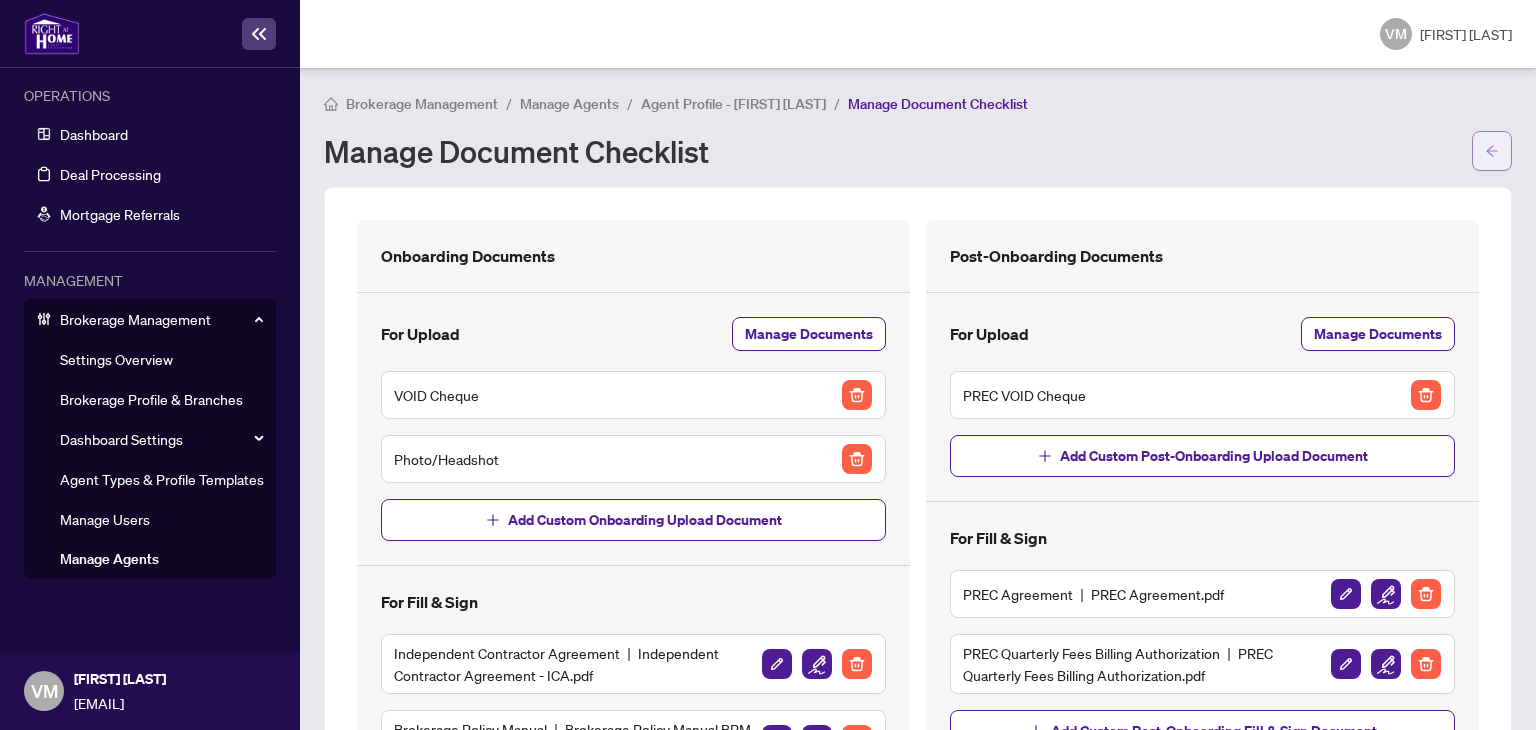 click at bounding box center (1492, 151) 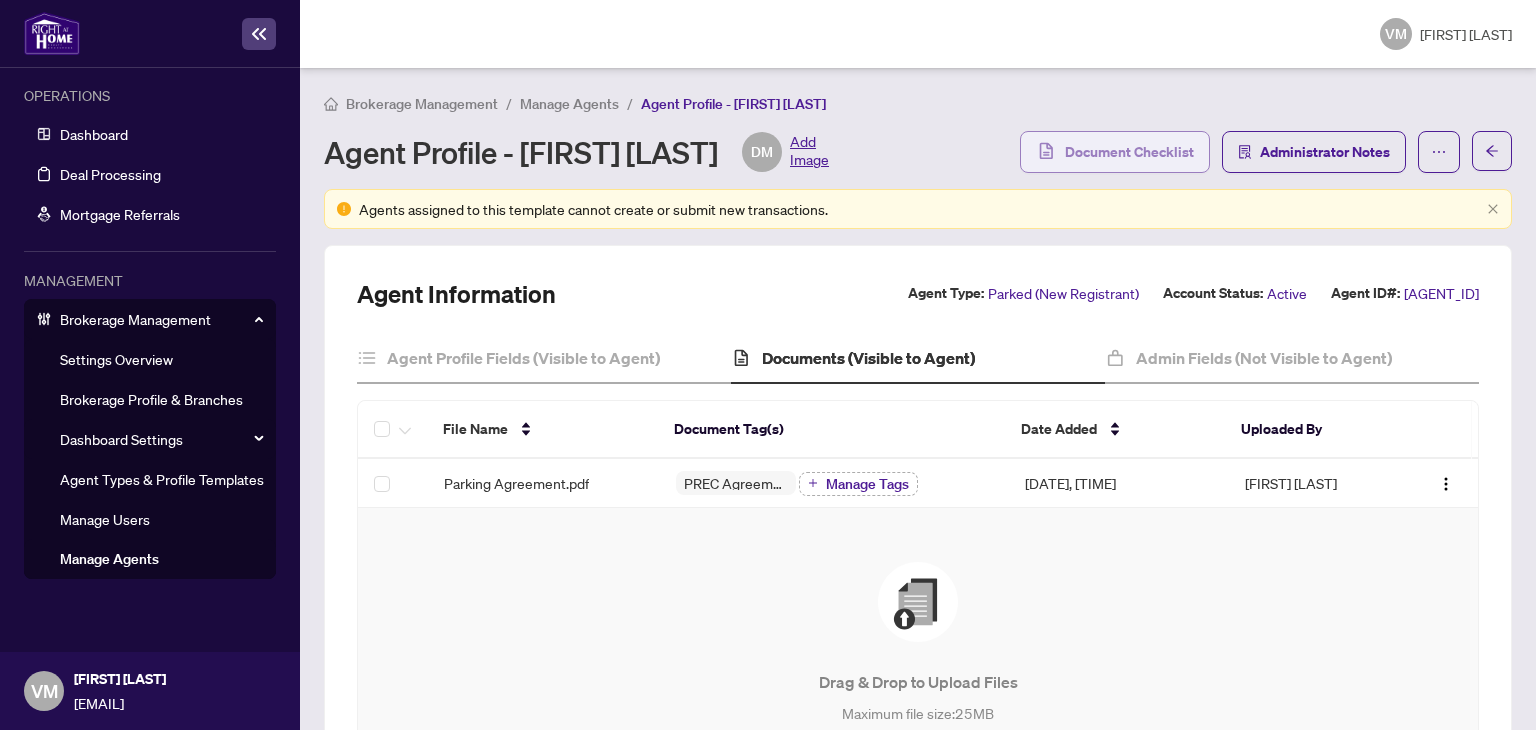 click 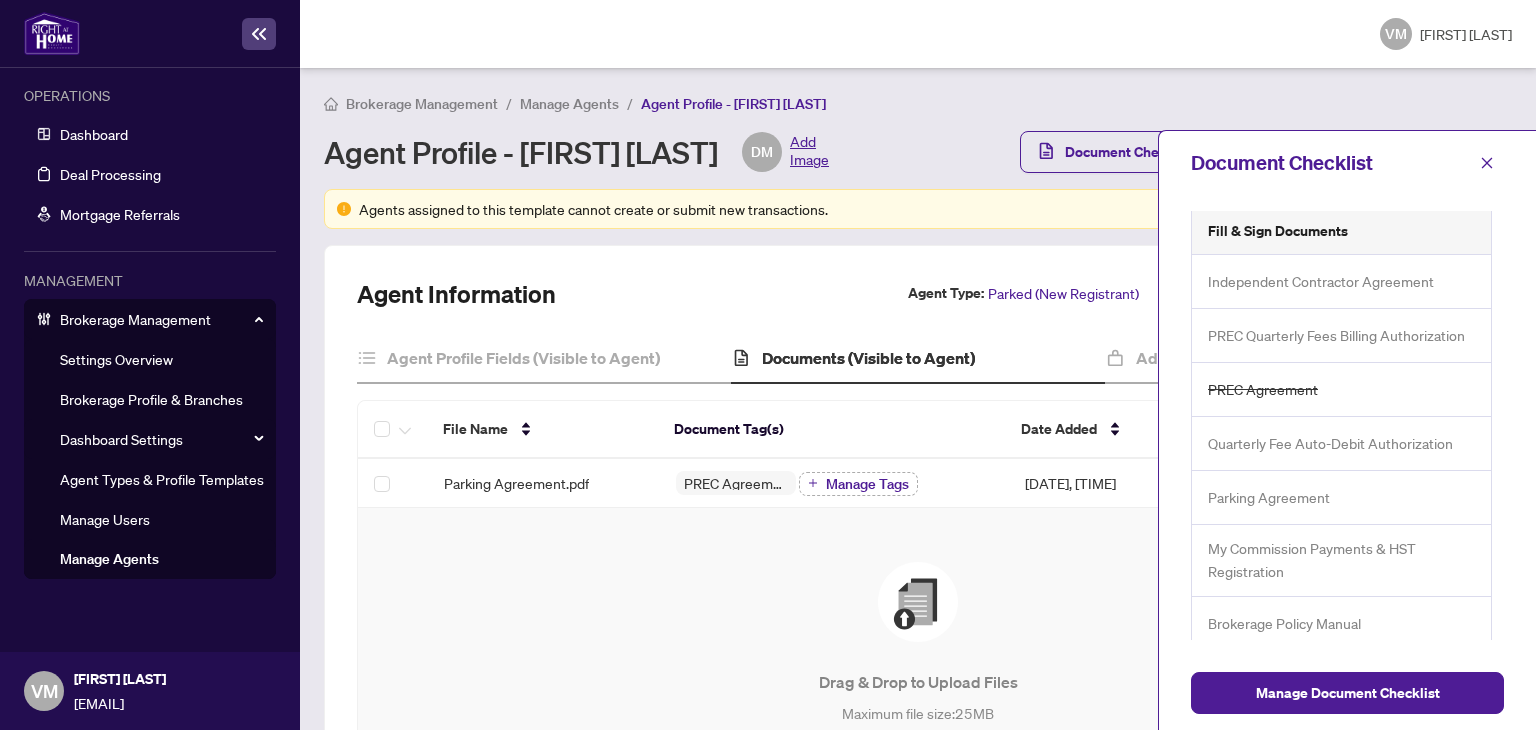 scroll, scrollTop: 225, scrollLeft: 0, axis: vertical 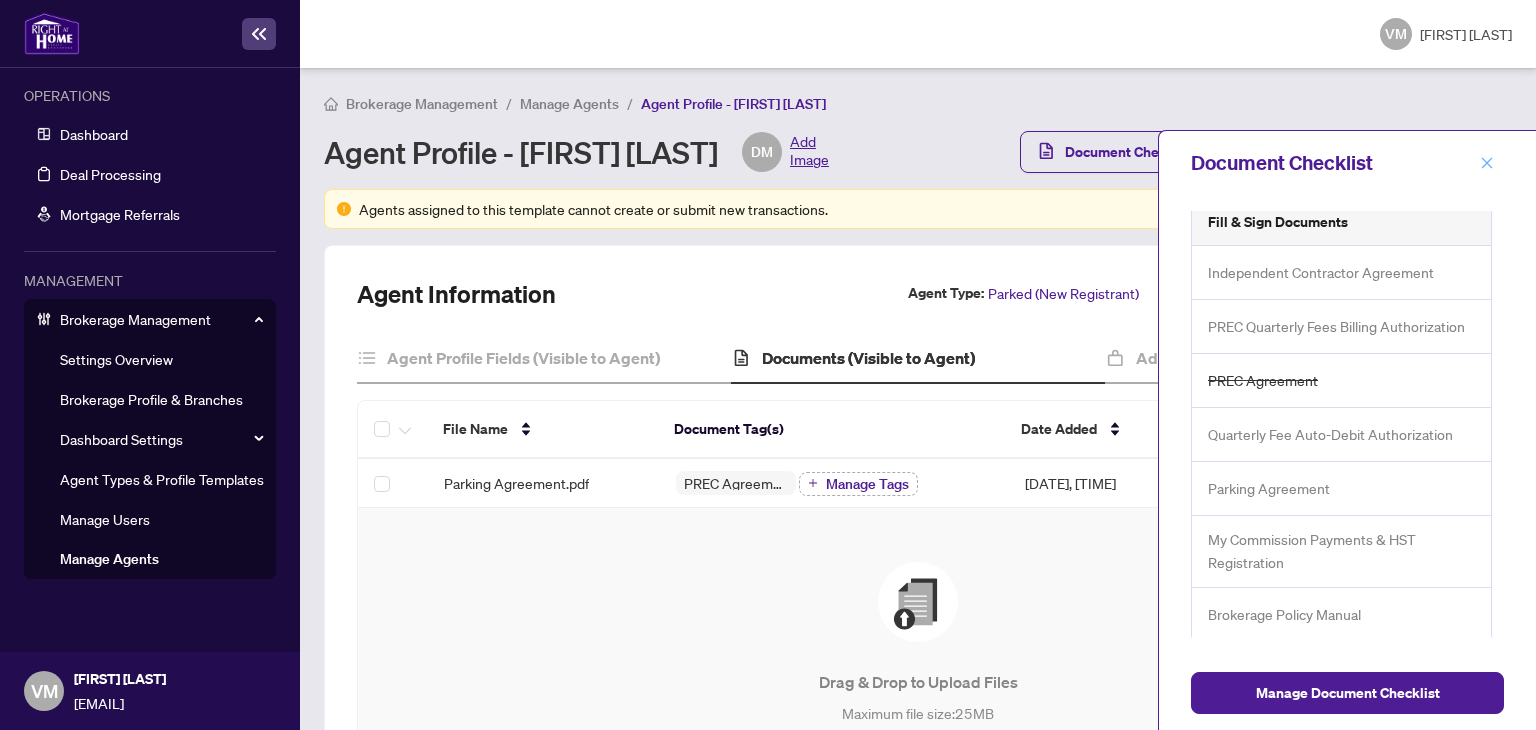 click at bounding box center [1487, 163] 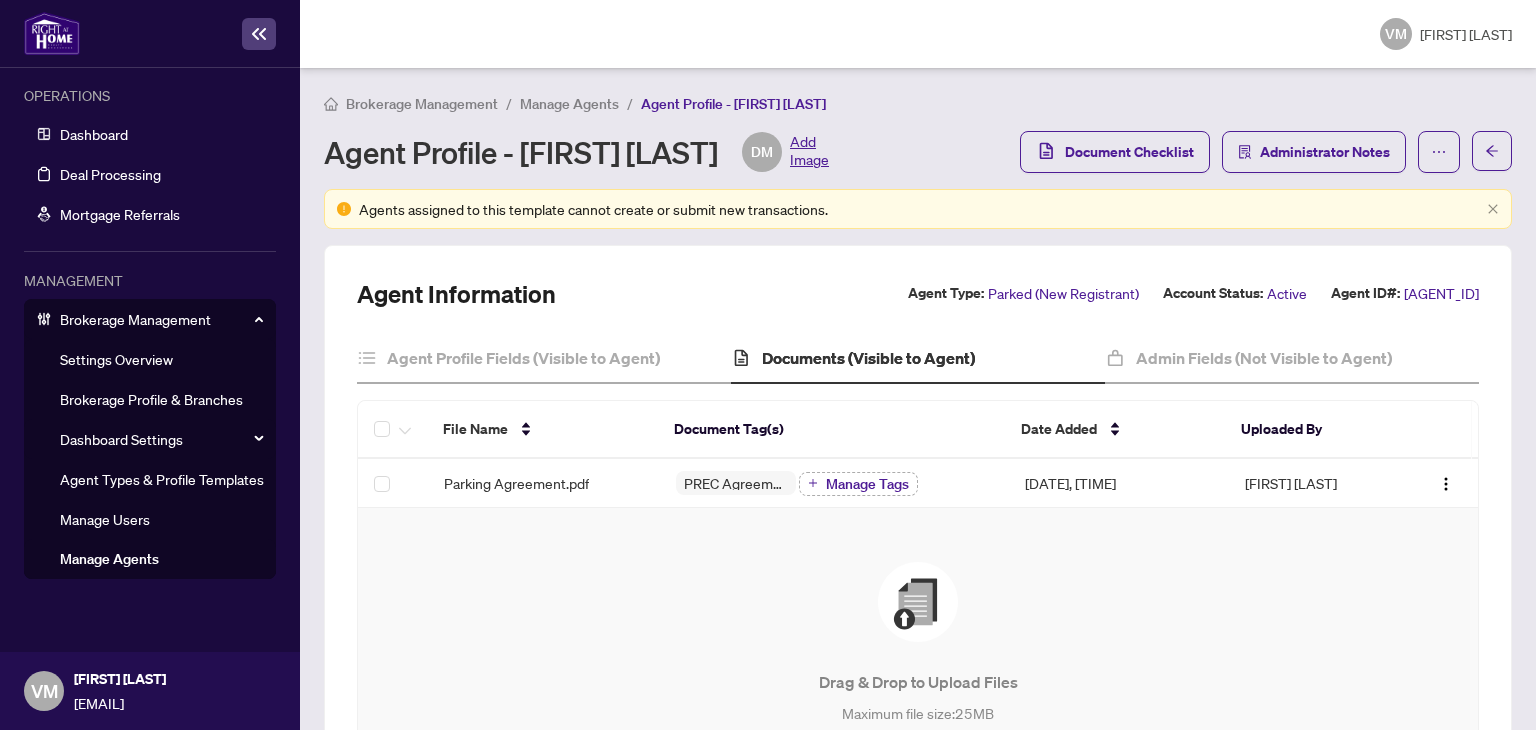 click on "Brokerage Management / Manage Agents / Agent Profile - Dan Milicevic Agent Profile - Dan Milicevic DM Add    Image Document Checklist Administrator Notes Agents assigned to this template cannot create or submit new transactions. Agent Information Agent Type: Parked (New Registrant) Account Status: Active Agent ID#: RH4196 Agent Profile Fields (Visible to Agent) Documents (Visible to Agent) Admin Fields (Not Visible to Agent) File Name Document Tag(s) Date Added Uploaded By             Parking Agreement.pdf PREC Agreement Manage Tags Jul/21/2025, 12:50pm Dan Milicevic Drag & Drop to Upload Files Maximum file size:  25  MB  Accepted formats include   .pdf, .jpg, .jpeg, .png Upload Files Manage Document Checklist Previous Tab Next Tab" at bounding box center (918, 399) 